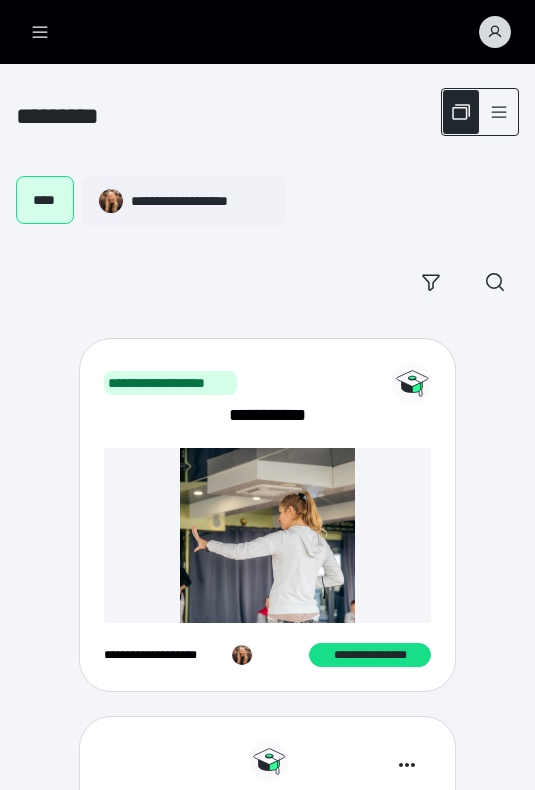 scroll, scrollTop: 471, scrollLeft: 0, axis: vertical 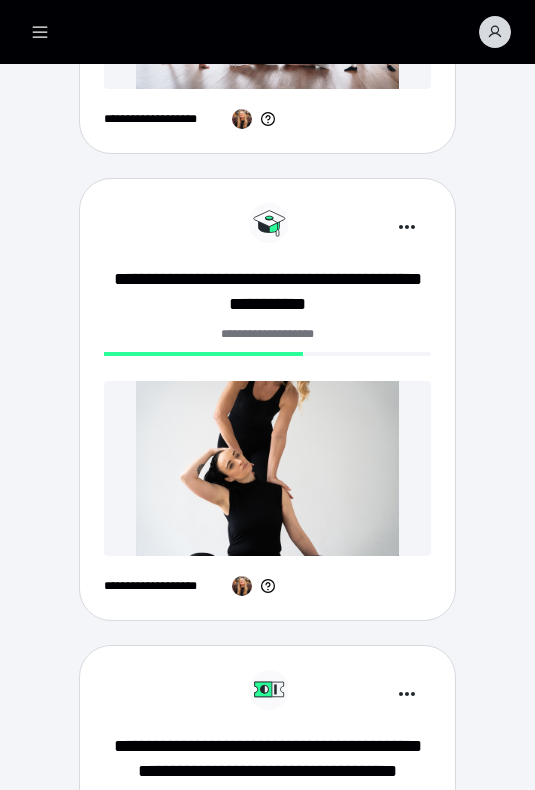 click at bounding box center (267, 468) 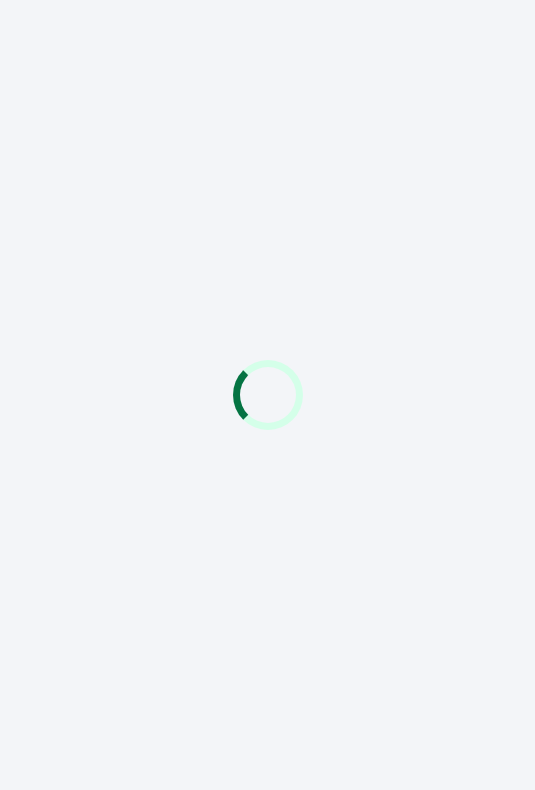 scroll, scrollTop: 0, scrollLeft: 0, axis: both 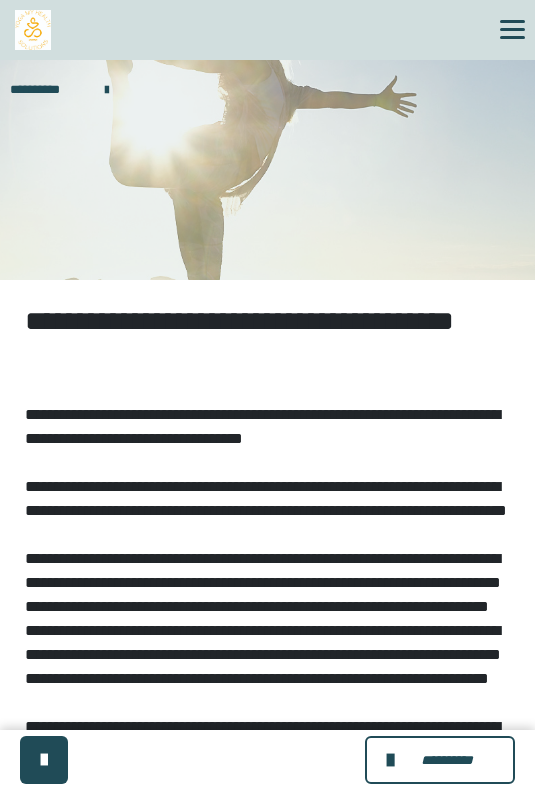 click on "**********" at bounding box center (446, 760) 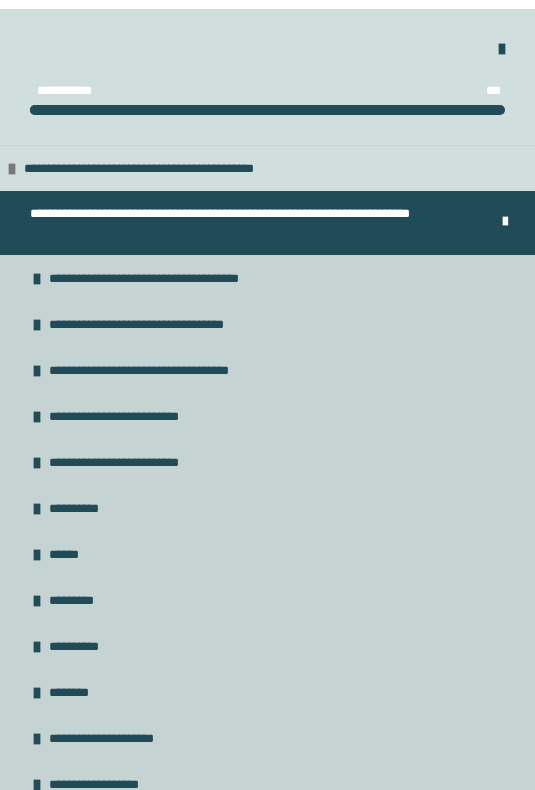 scroll, scrollTop: 178, scrollLeft: 0, axis: vertical 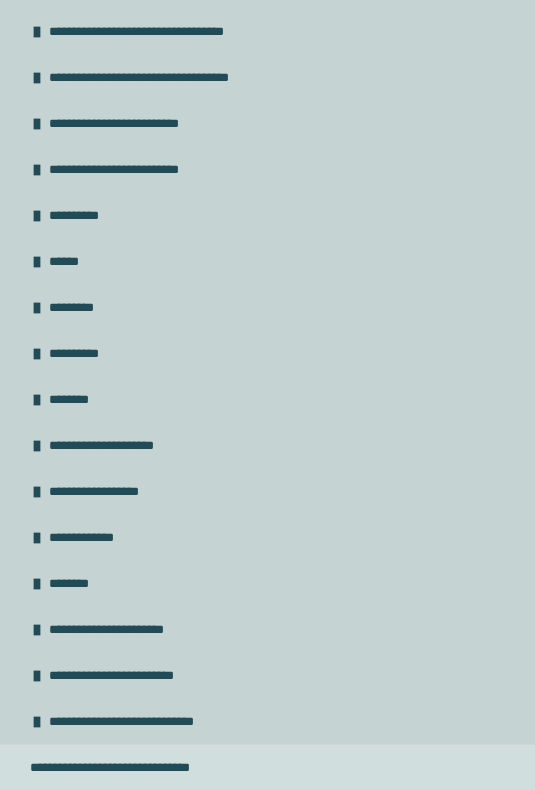click on "**********" at bounding box center (267, 537) 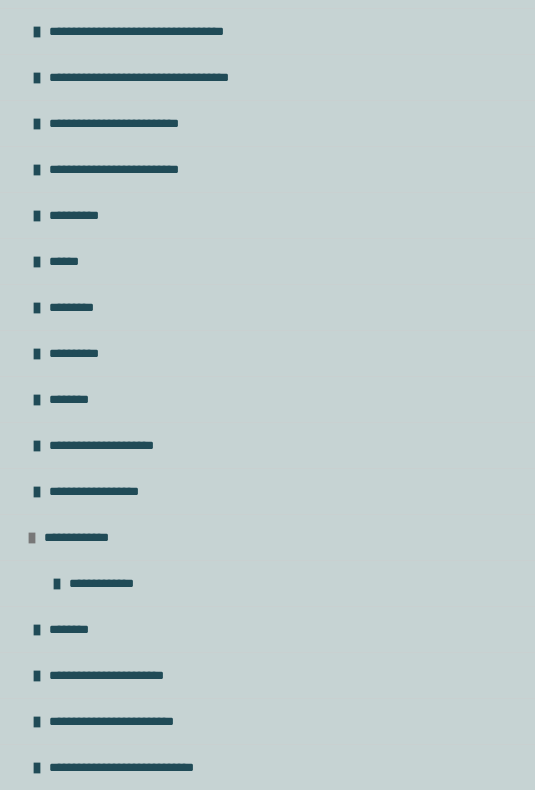 click on "**********" at bounding box center [267, 583] 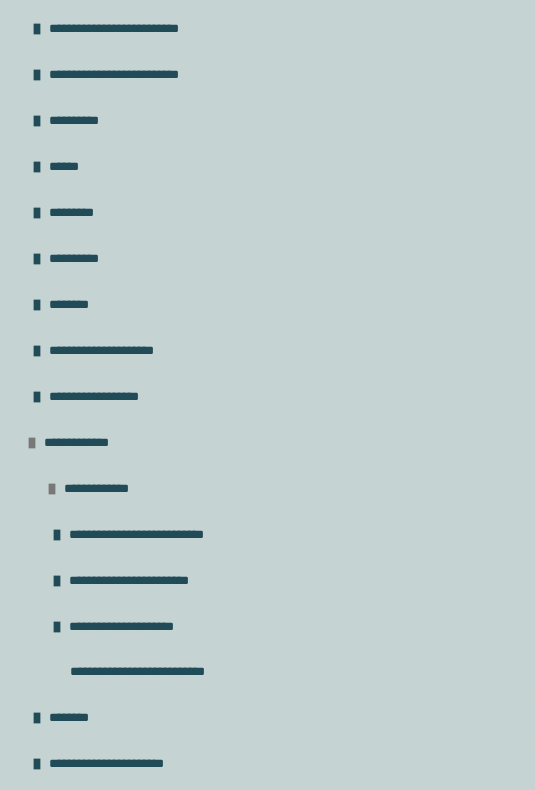 scroll, scrollTop: 392, scrollLeft: 0, axis: vertical 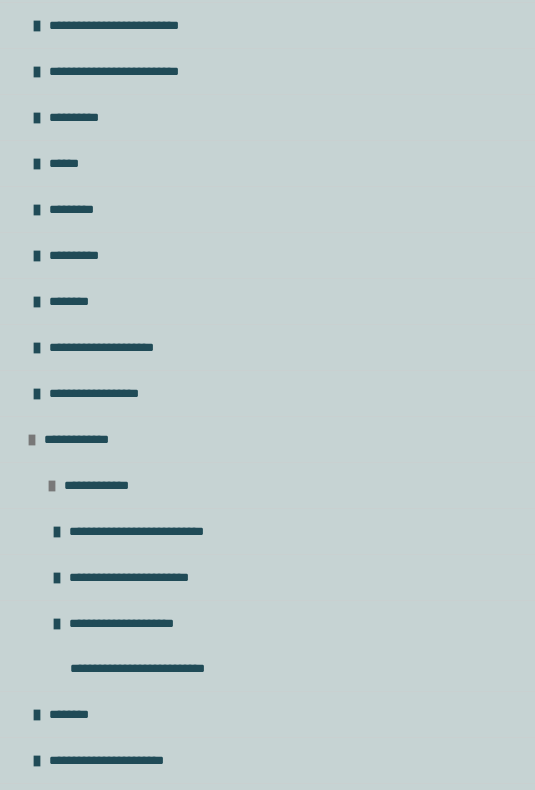 click on "**********" at bounding box center [159, 531] 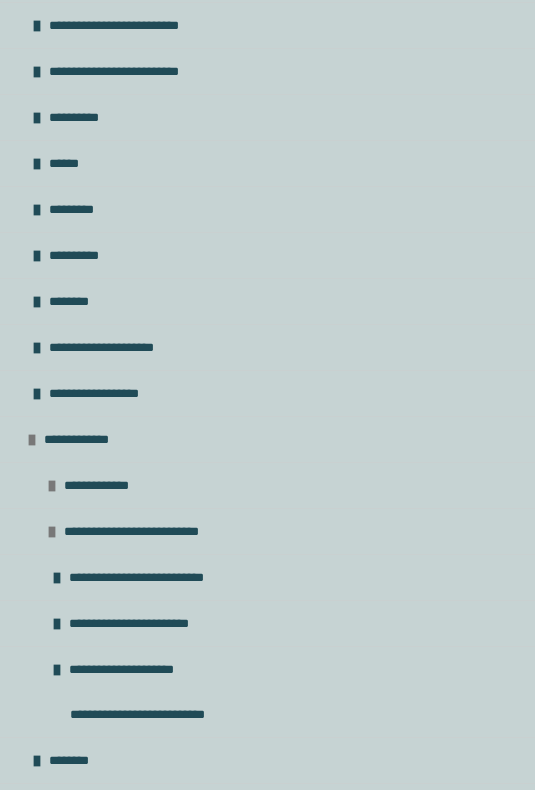 click on "**********" at bounding box center (159, 577) 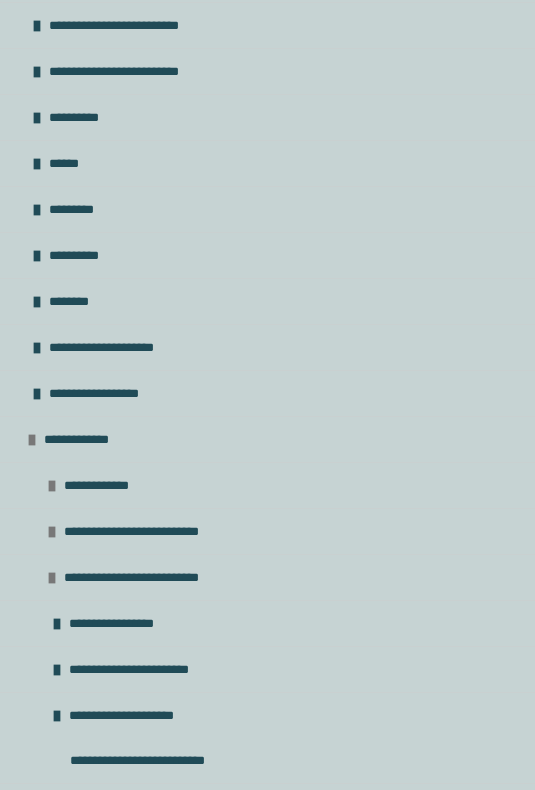 click on "**********" at bounding box center (267, 623) 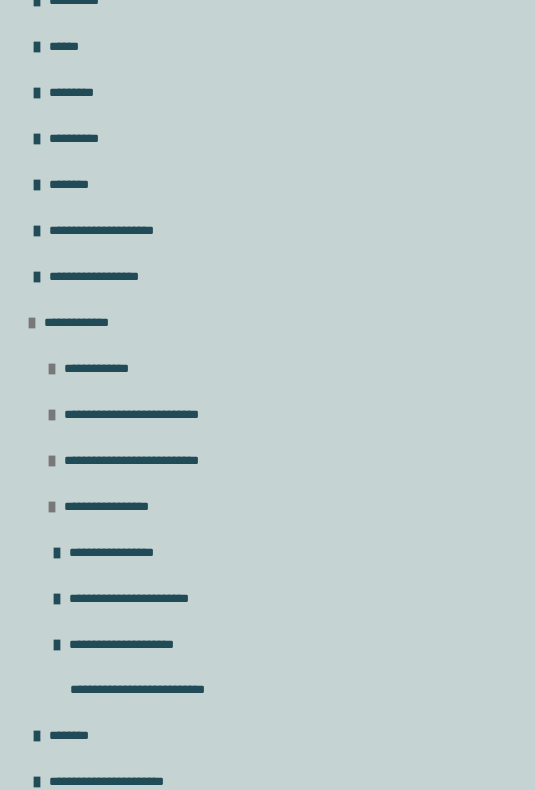 scroll, scrollTop: 512, scrollLeft: 0, axis: vertical 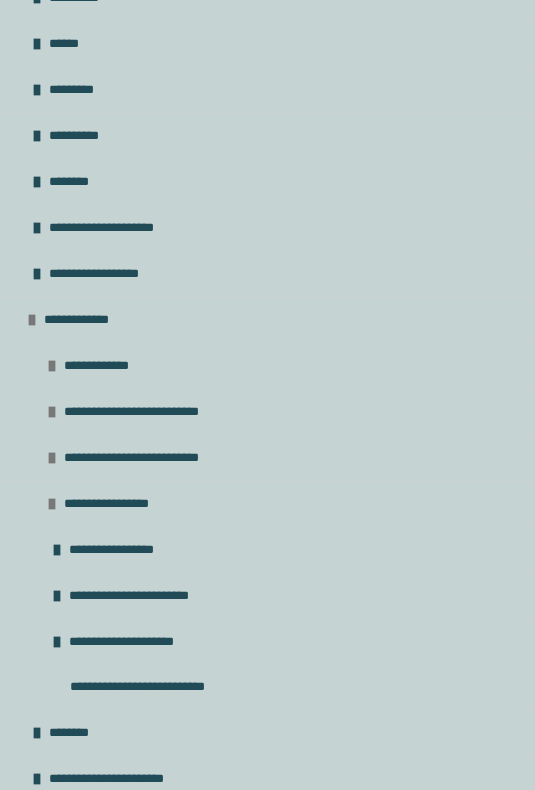 click on "**********" at bounding box center [267, 549] 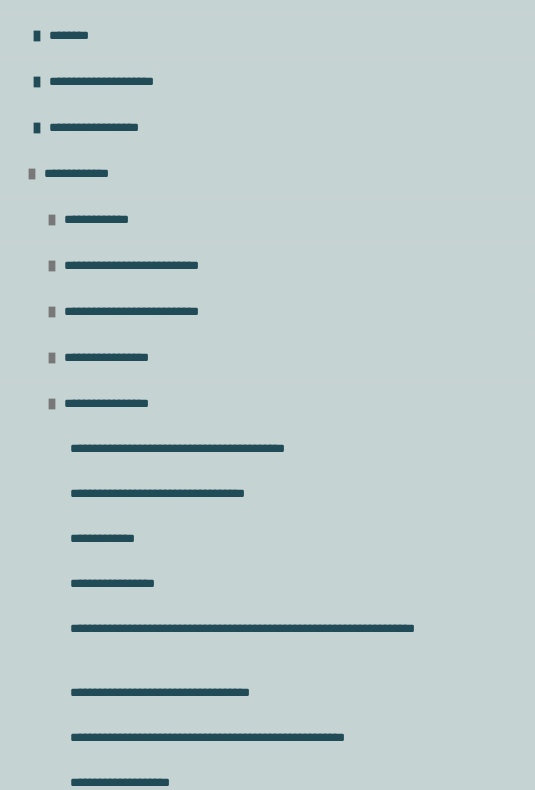 scroll, scrollTop: 664, scrollLeft: 0, axis: vertical 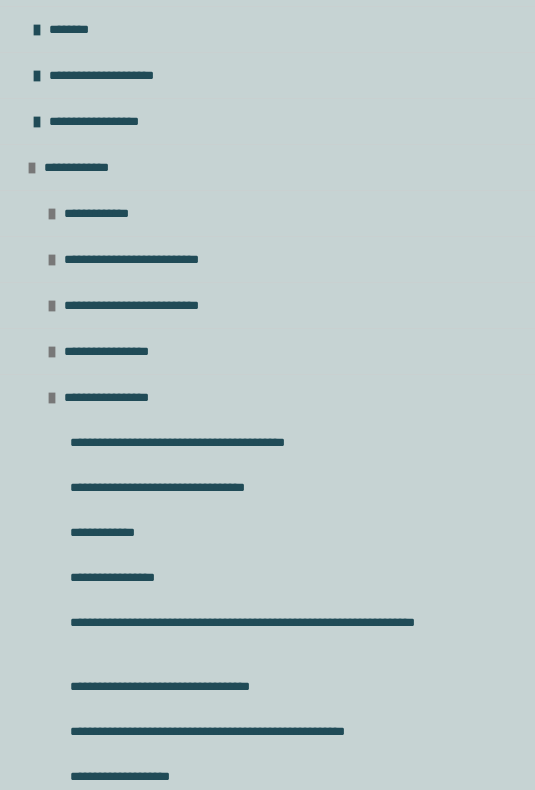 click on "**********" at bounding box center (216, 442) 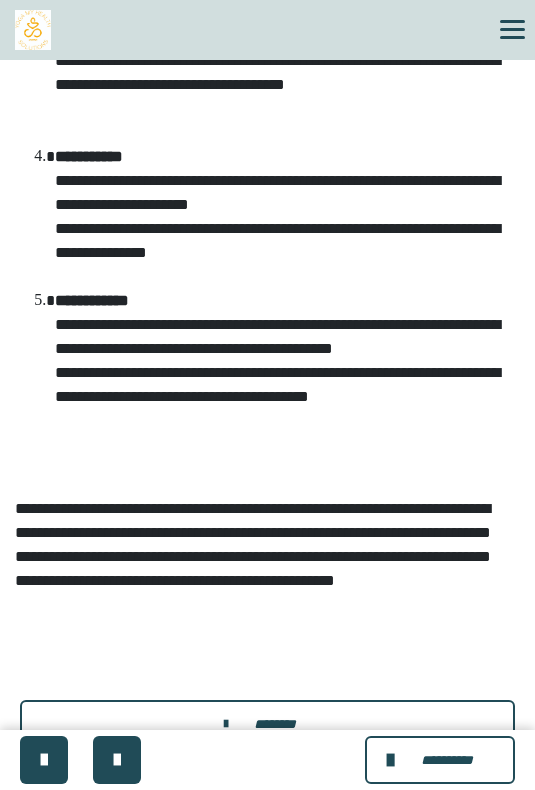 scroll, scrollTop: 880, scrollLeft: 0, axis: vertical 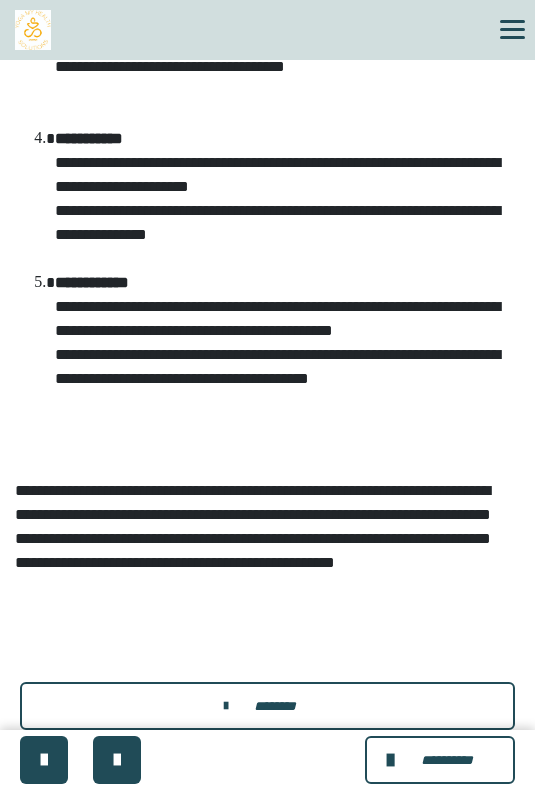 click on "********" at bounding box center [267, 706] 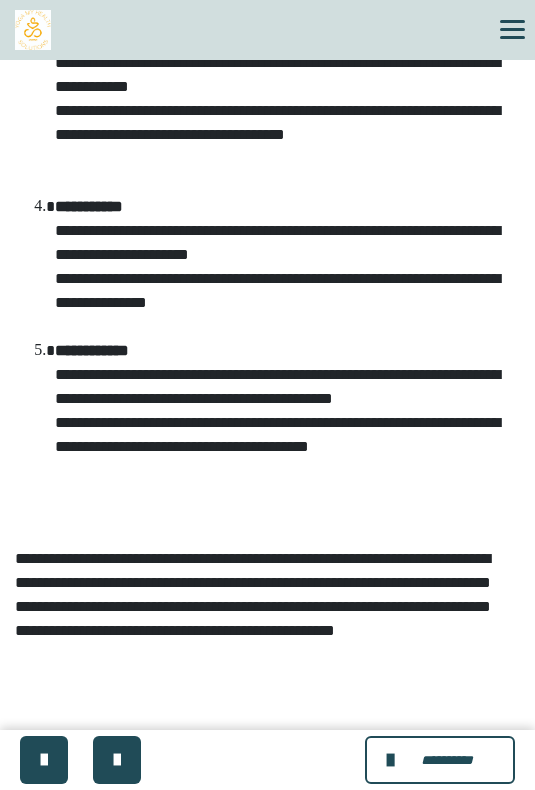 scroll, scrollTop: 812, scrollLeft: 0, axis: vertical 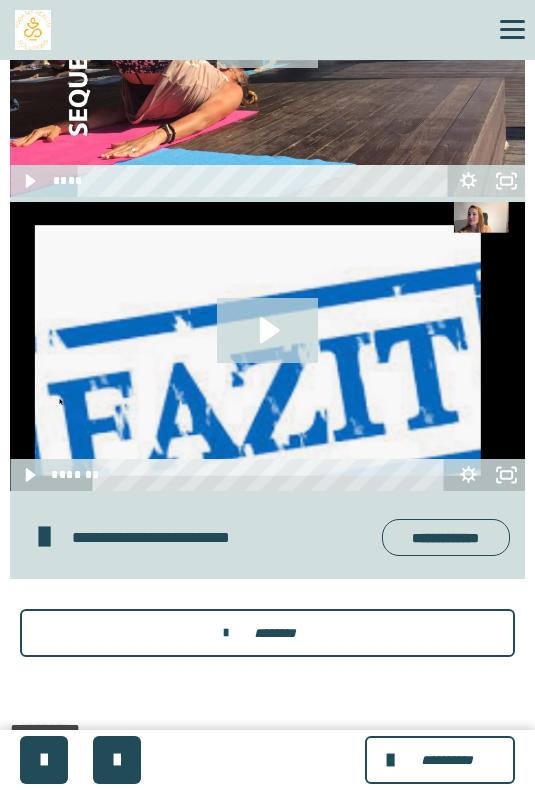 click on "********" at bounding box center [267, 633] 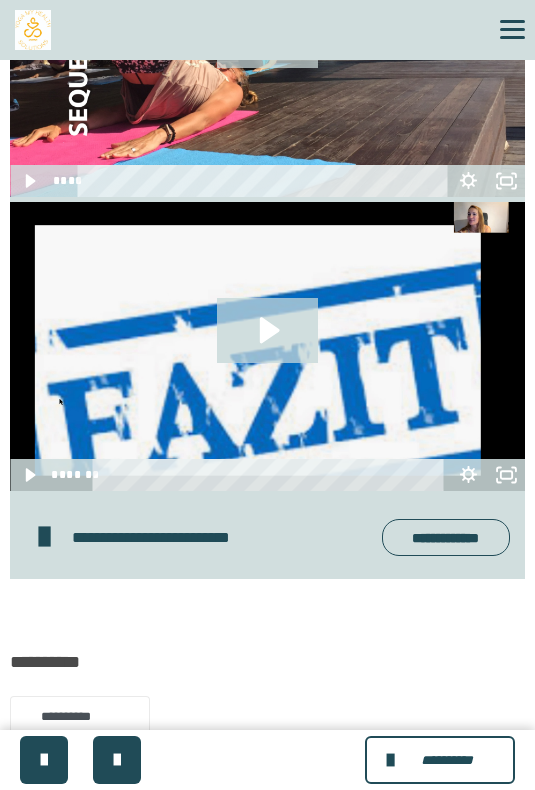 click at bounding box center (117, 760) 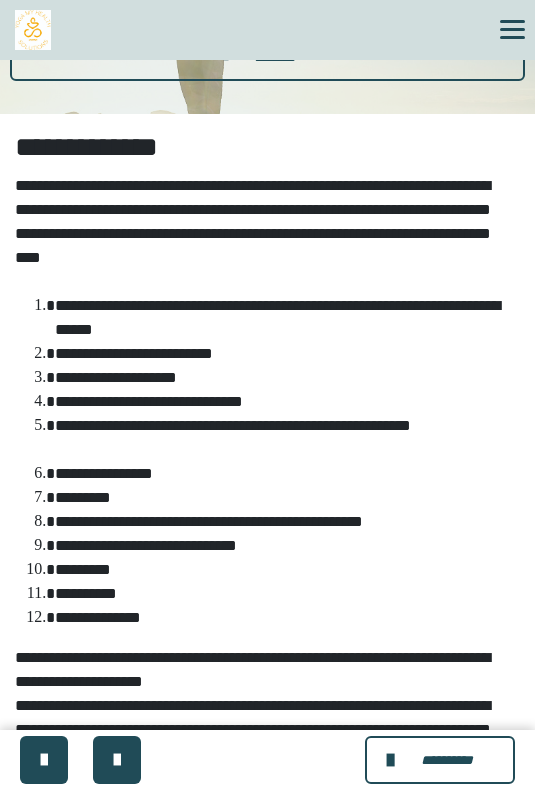 scroll, scrollTop: 216, scrollLeft: 0, axis: vertical 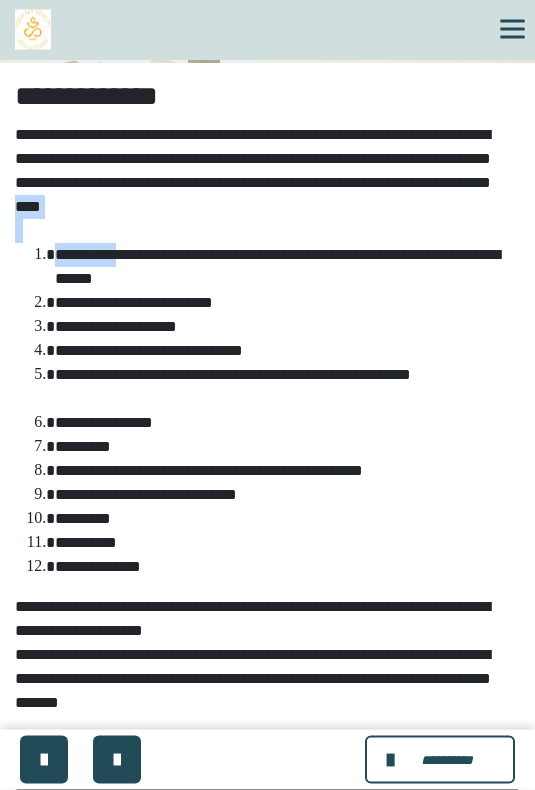 click on "**********" at bounding box center [287, 268] 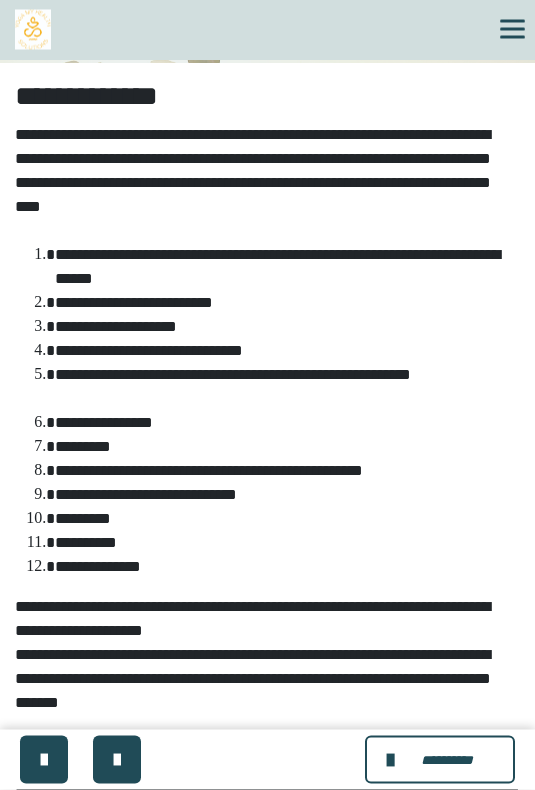 click on "**********" at bounding box center [287, 304] 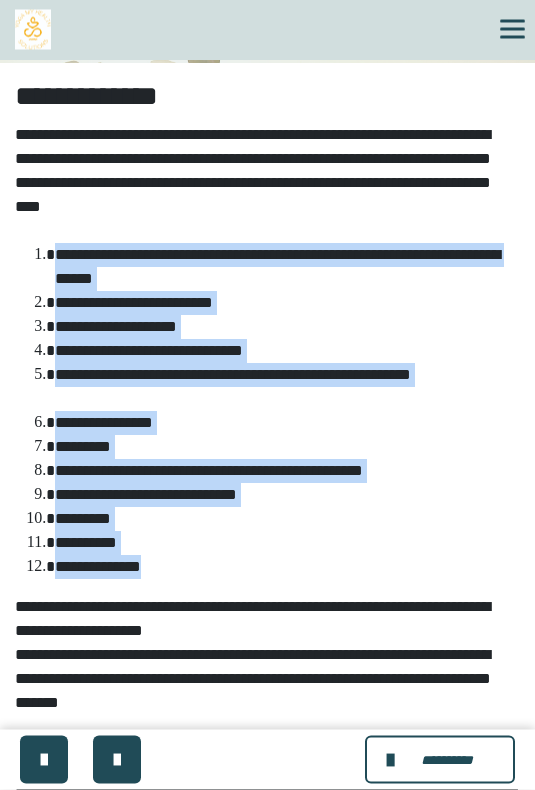 copy on "**********" 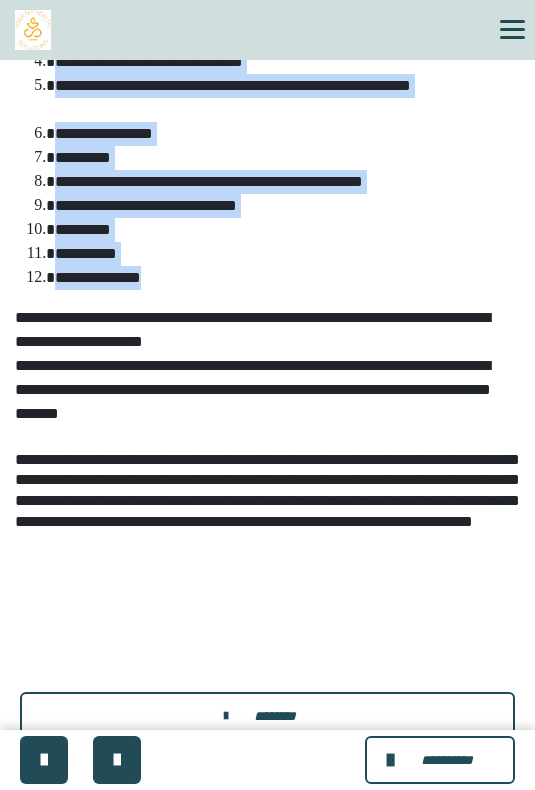 scroll, scrollTop: 516, scrollLeft: 0, axis: vertical 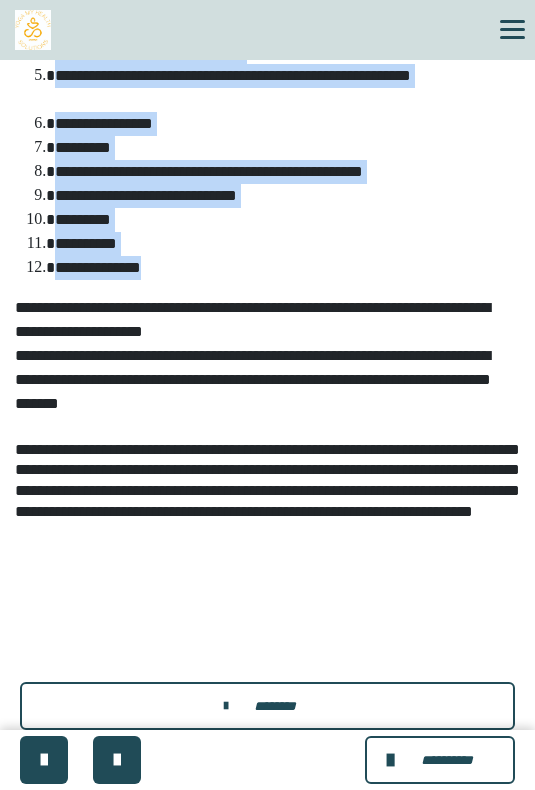 click on "**********" at bounding box center [267, 481] 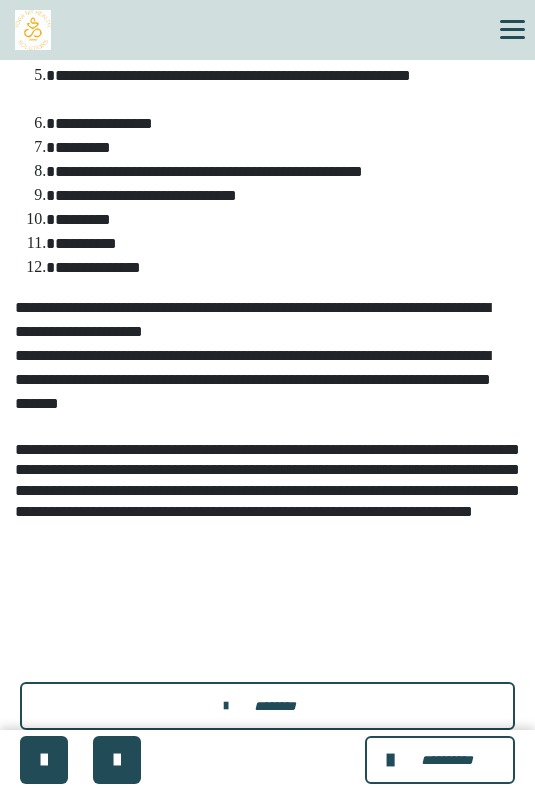 click on "********" at bounding box center [267, 706] 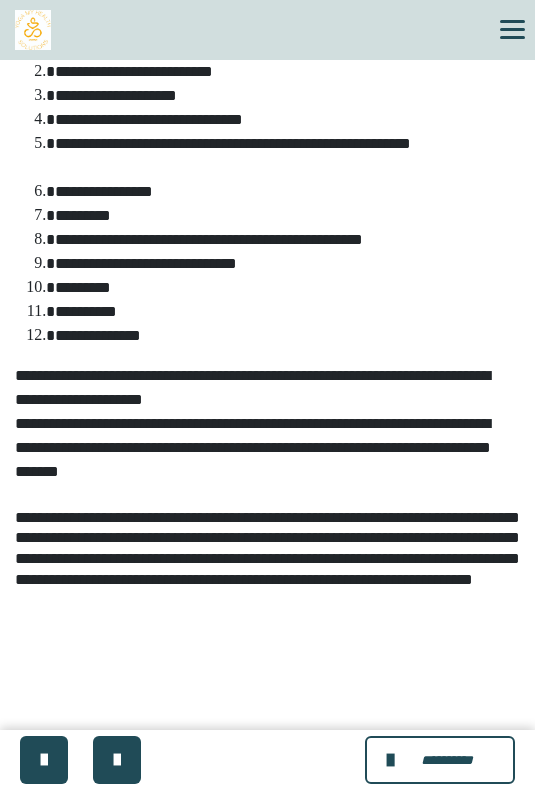 scroll, scrollTop: 448, scrollLeft: 0, axis: vertical 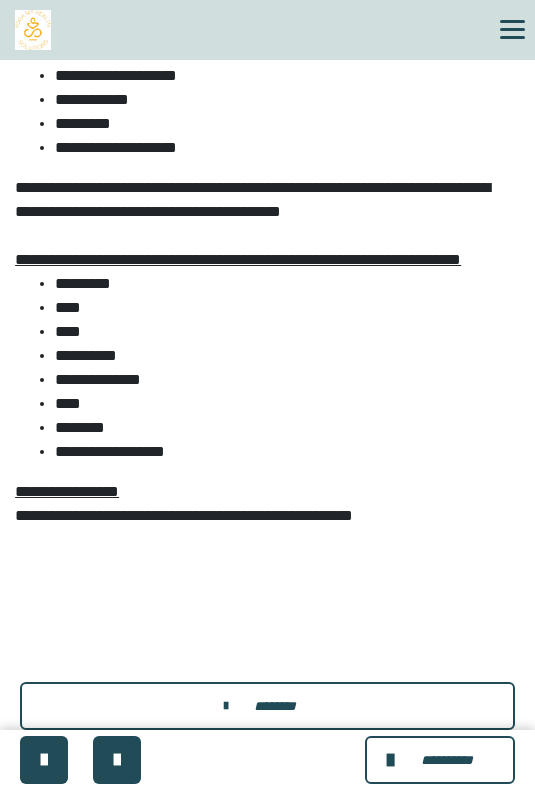 click on "********" at bounding box center [274, 706] 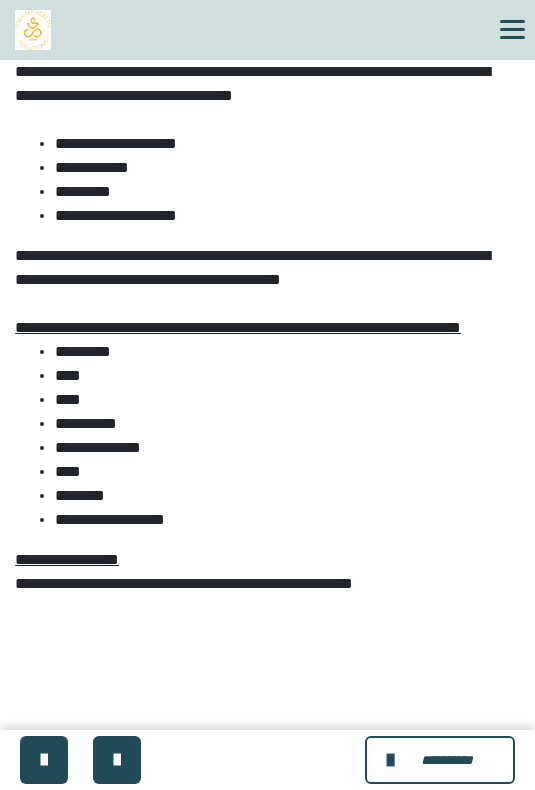 scroll, scrollTop: 568, scrollLeft: 0, axis: vertical 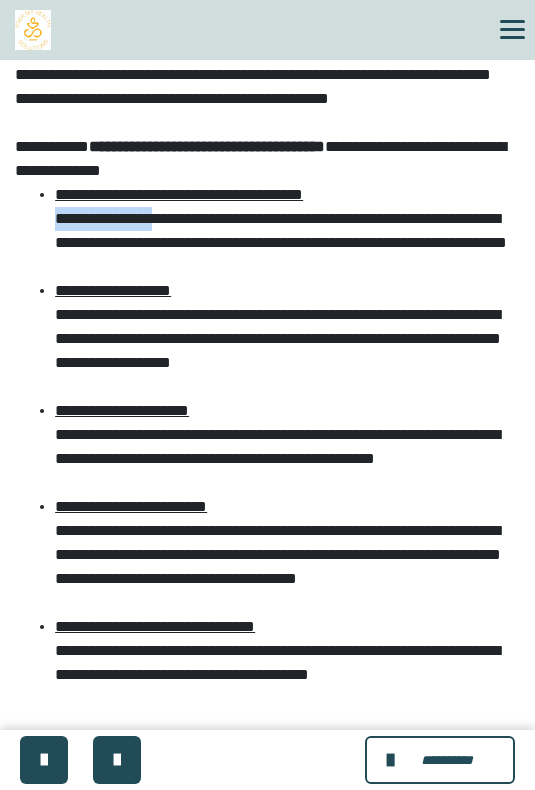click on "**********" at bounding box center [287, 231] 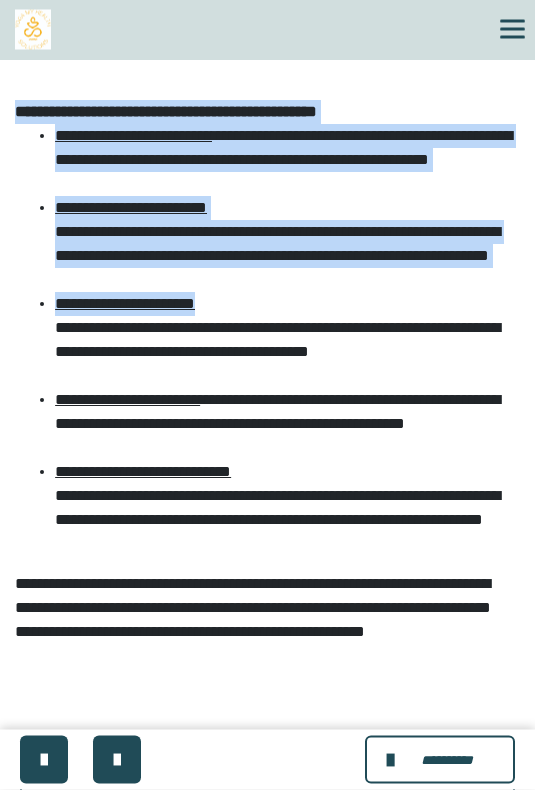 scroll, scrollTop: 2016, scrollLeft: 0, axis: vertical 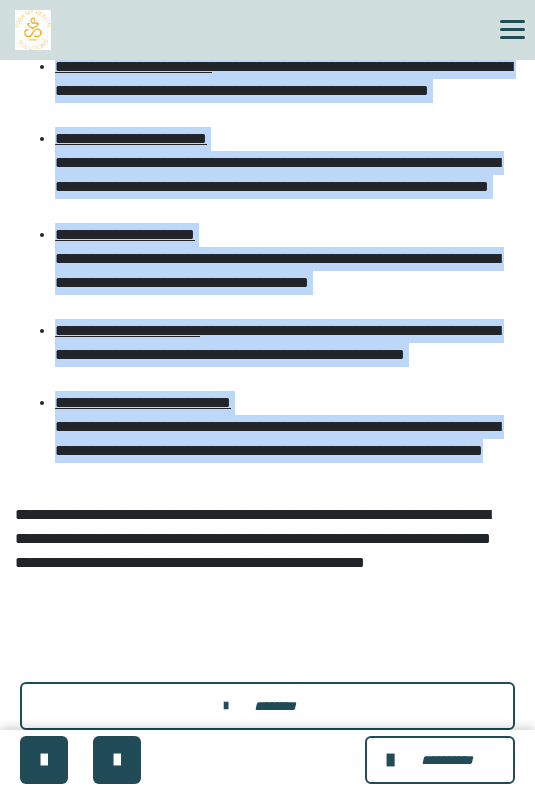 click on "********" at bounding box center (274, 706) 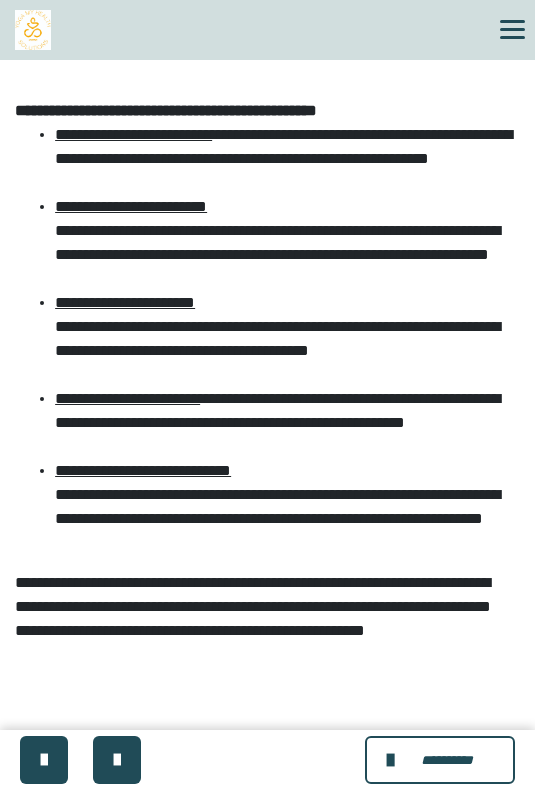 scroll, scrollTop: 1948, scrollLeft: 0, axis: vertical 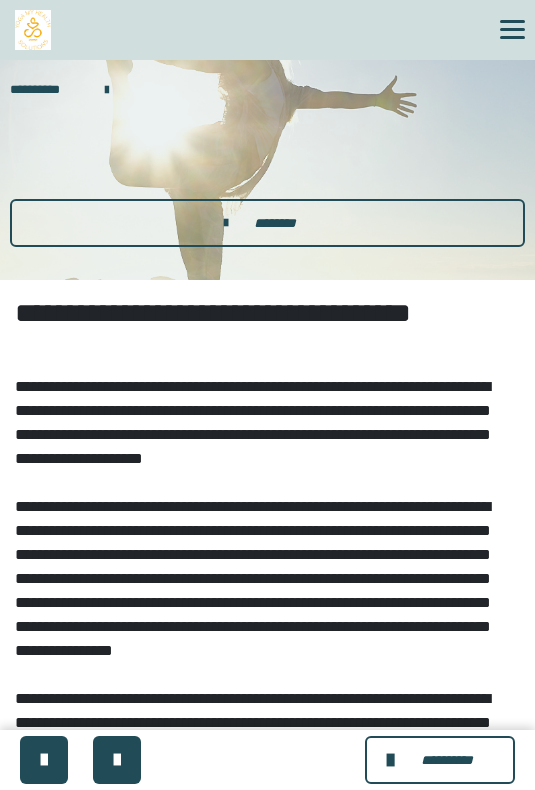 click on "********" at bounding box center (267, 223) 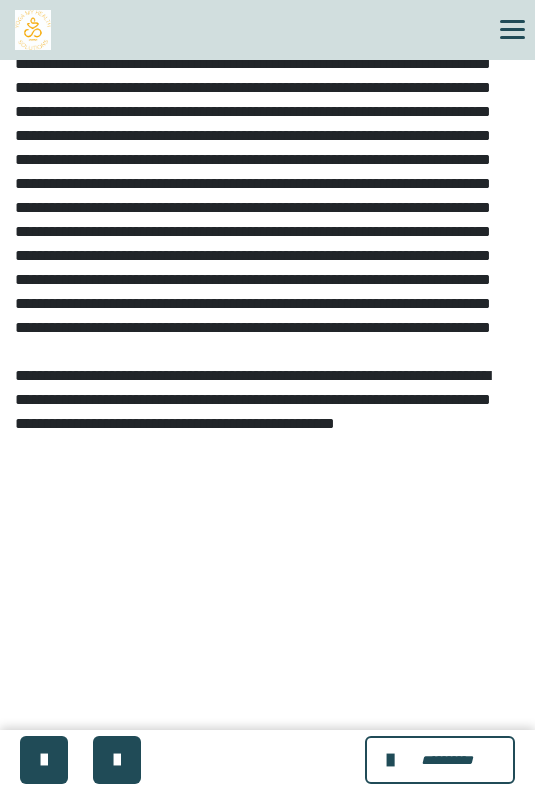 scroll, scrollTop: 1076, scrollLeft: 0, axis: vertical 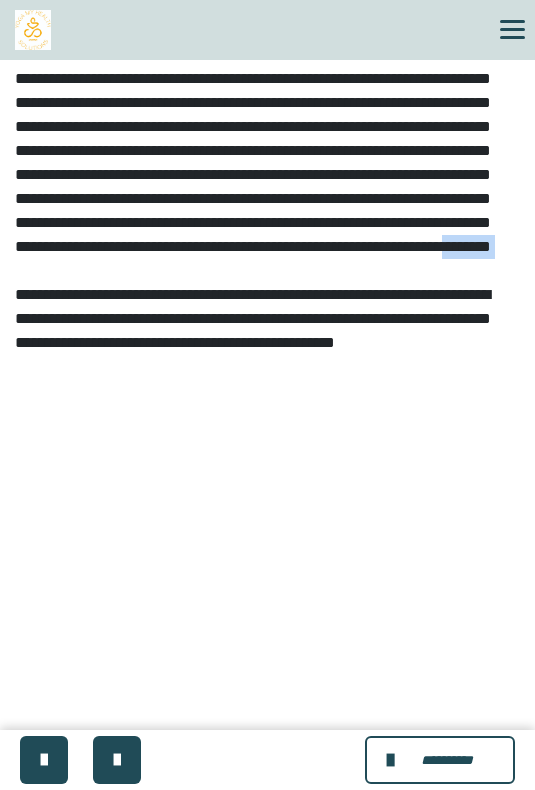 click on "**********" at bounding box center (267, -33) 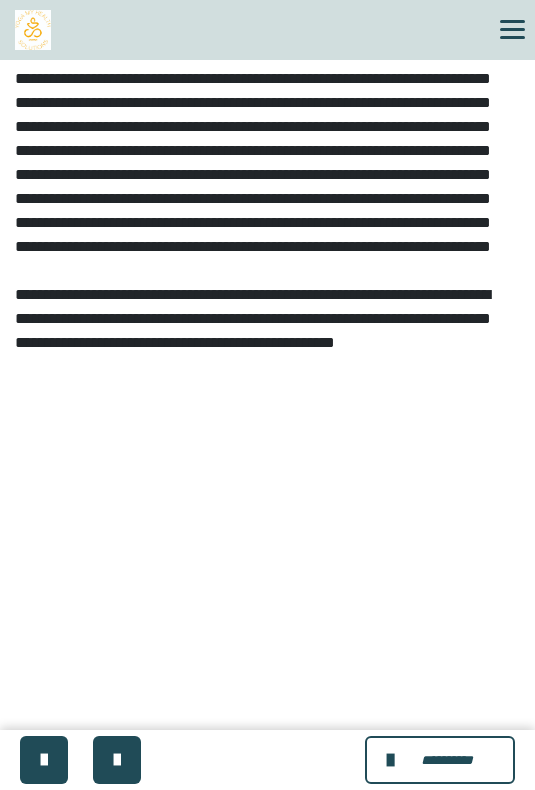 click at bounding box center (117, 760) 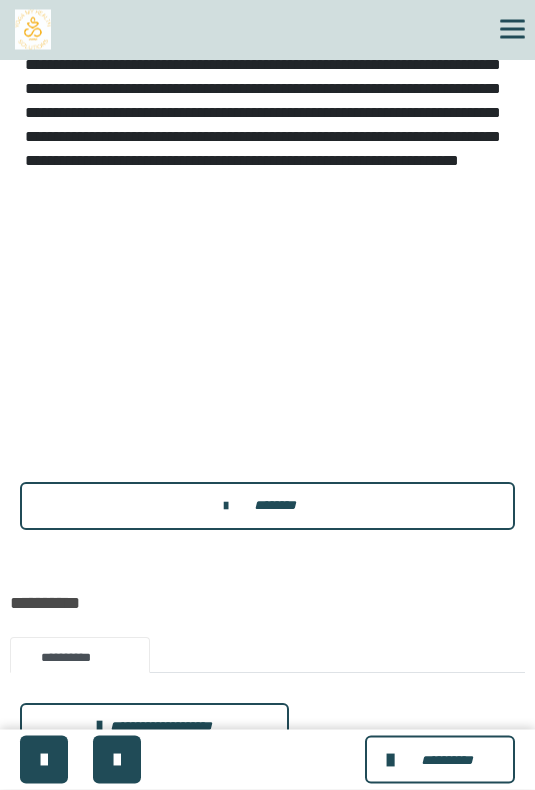 scroll, scrollTop: 3096, scrollLeft: 0, axis: vertical 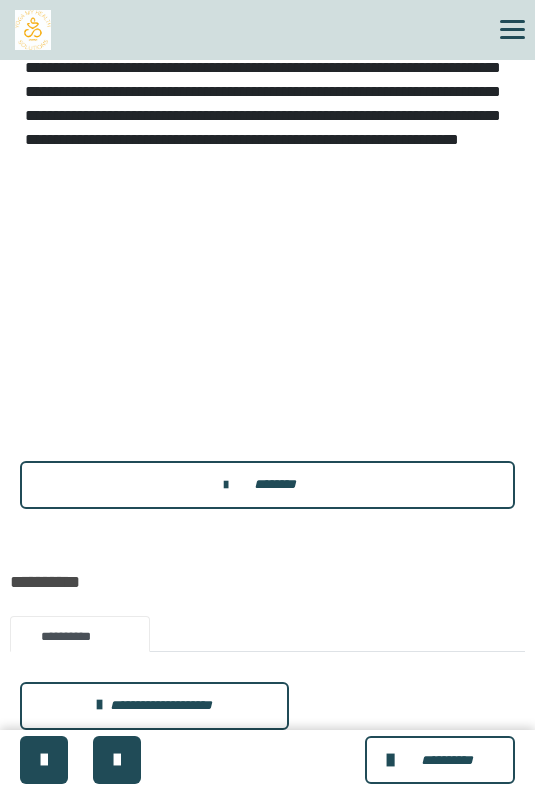 click on "********" at bounding box center (267, 485) 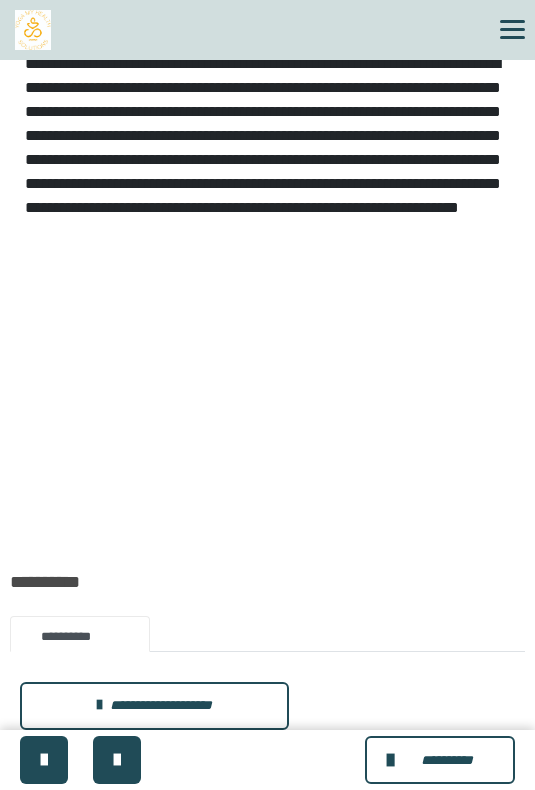 scroll, scrollTop: 3028, scrollLeft: 0, axis: vertical 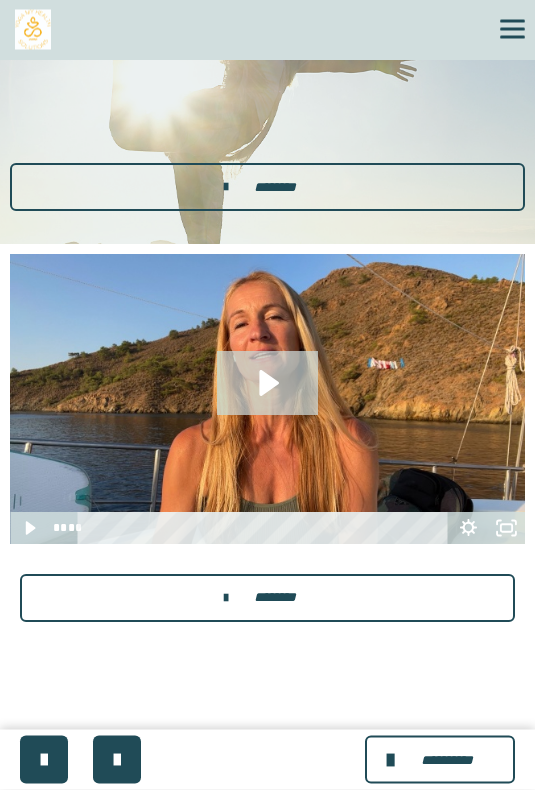 click on "********" at bounding box center [267, 599] 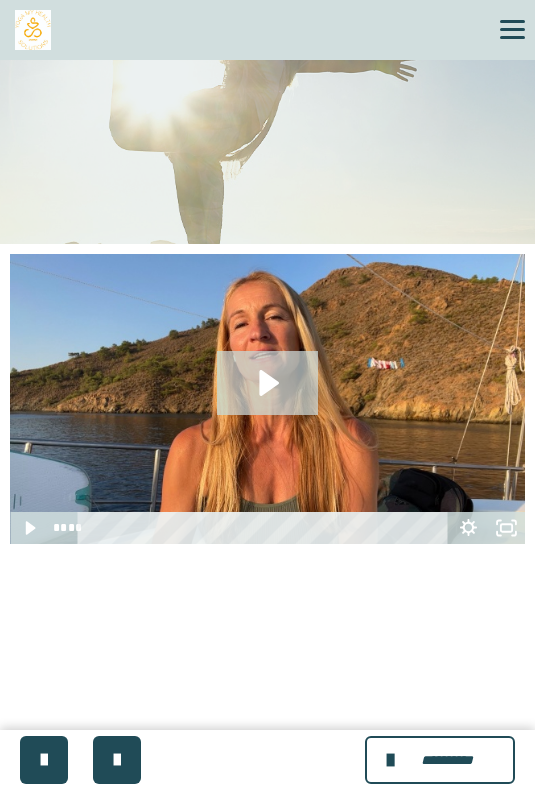 click at bounding box center [117, 760] 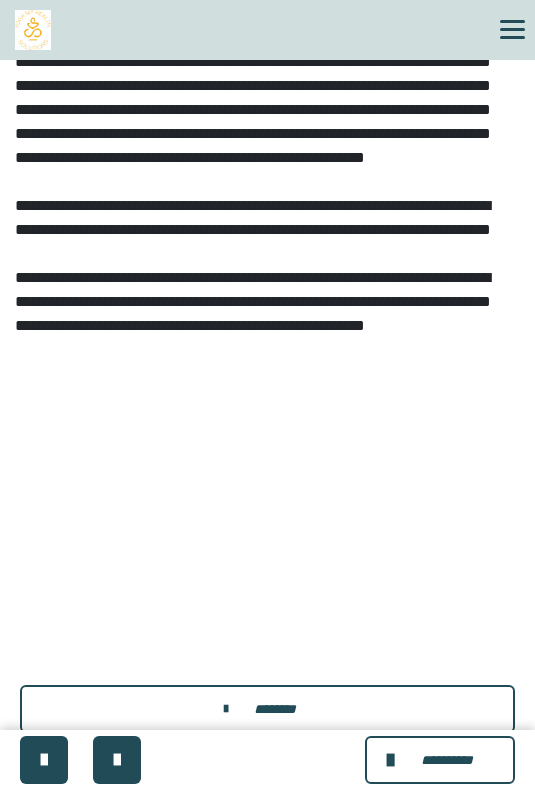 scroll, scrollTop: 1164, scrollLeft: 0, axis: vertical 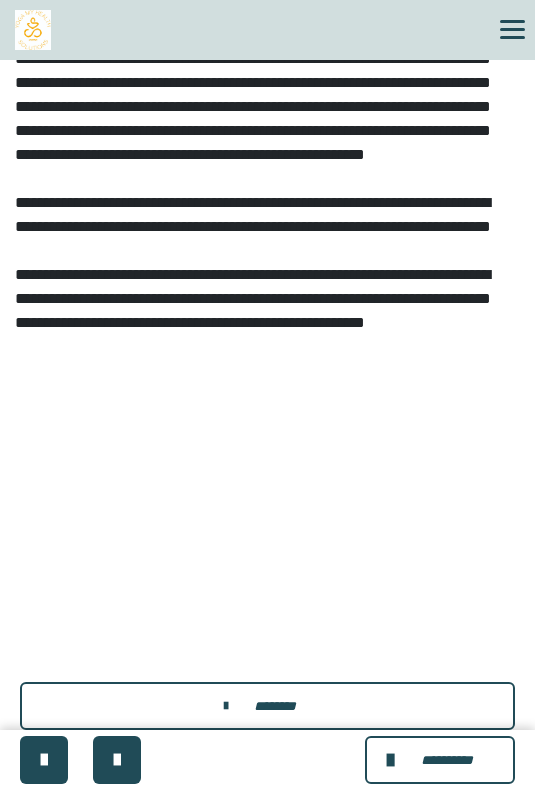 click on "********" at bounding box center [267, 706] 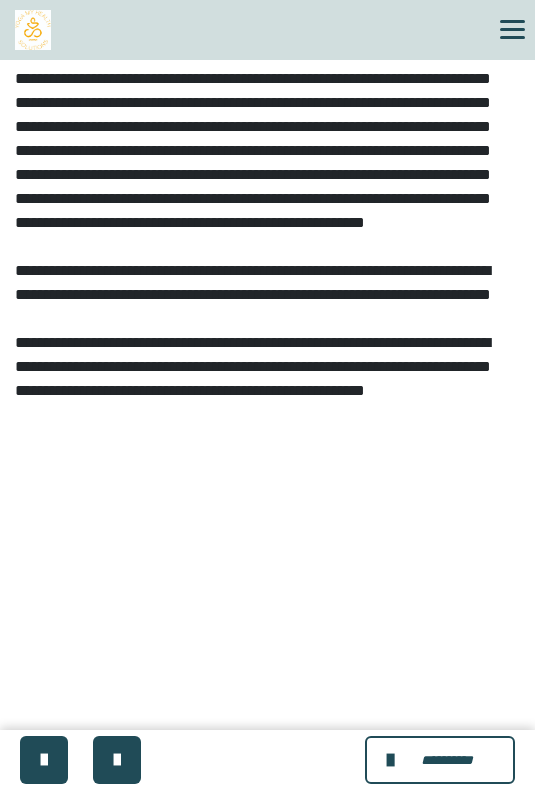 scroll, scrollTop: 1096, scrollLeft: 0, axis: vertical 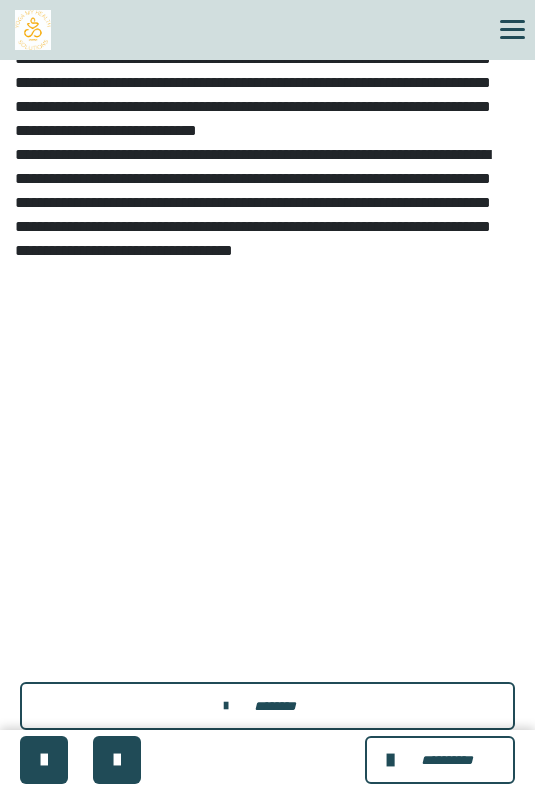 click on "********" at bounding box center [267, 706] 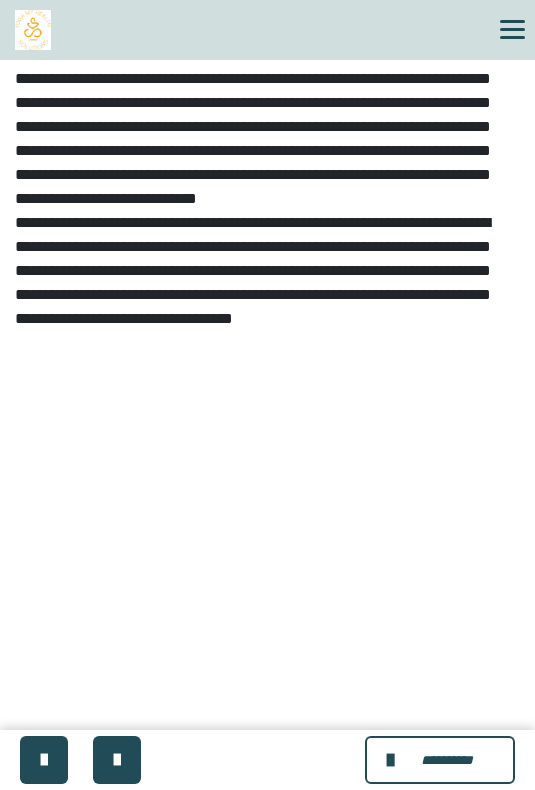 scroll, scrollTop: 1232, scrollLeft: 0, axis: vertical 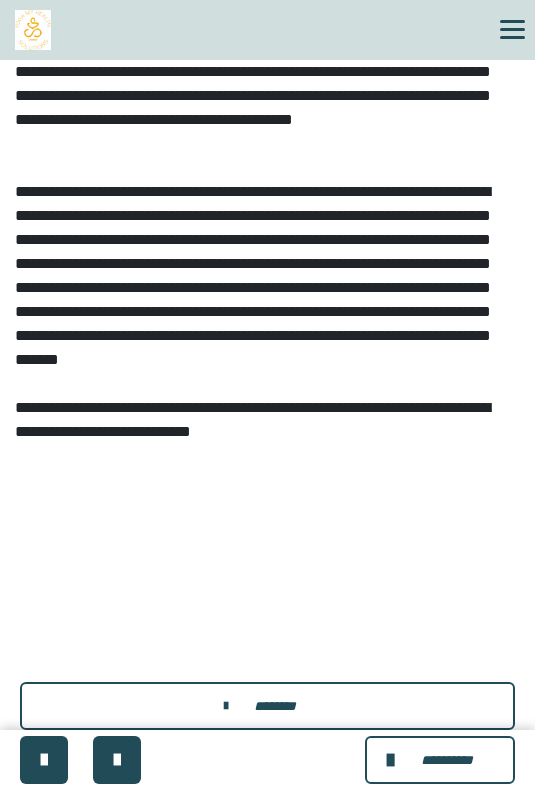 click on "********" at bounding box center [267, 706] 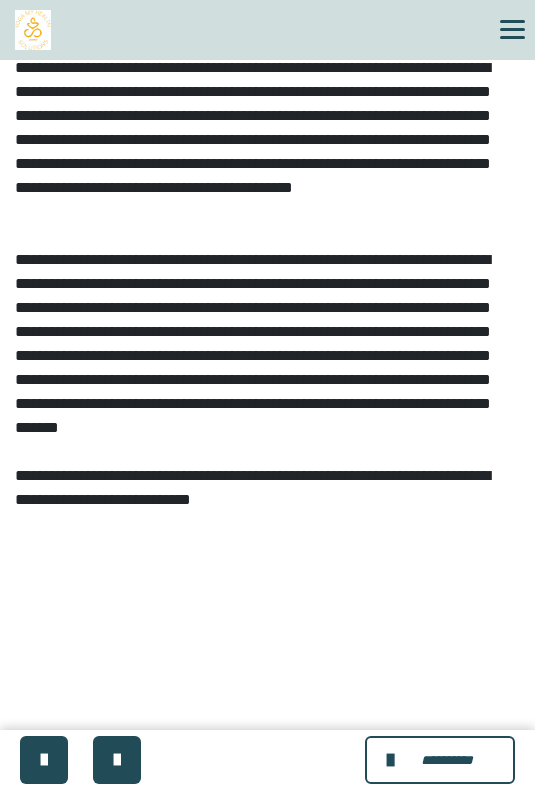 scroll, scrollTop: 548, scrollLeft: 0, axis: vertical 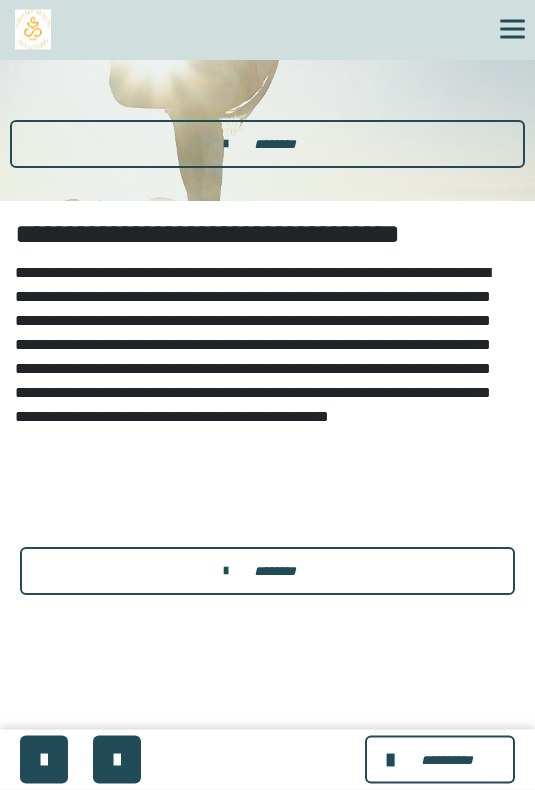 click on "********" at bounding box center (274, 572) 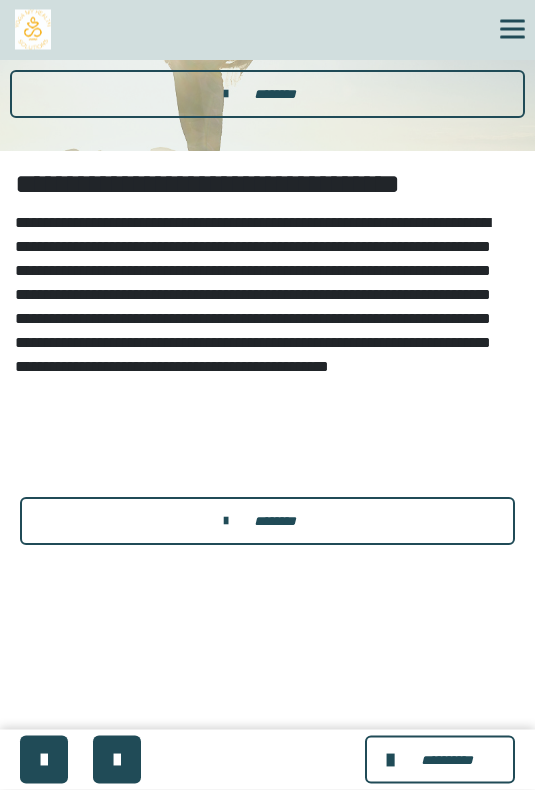 scroll, scrollTop: 129, scrollLeft: 0, axis: vertical 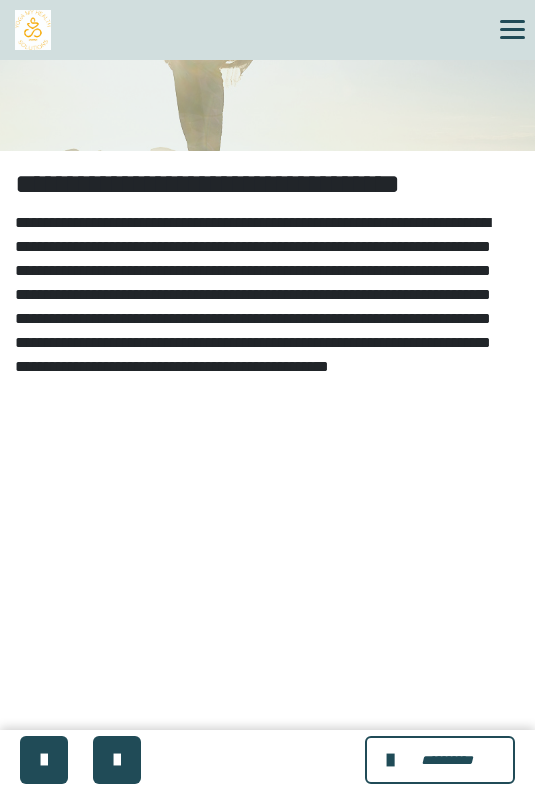 click at bounding box center [117, 760] 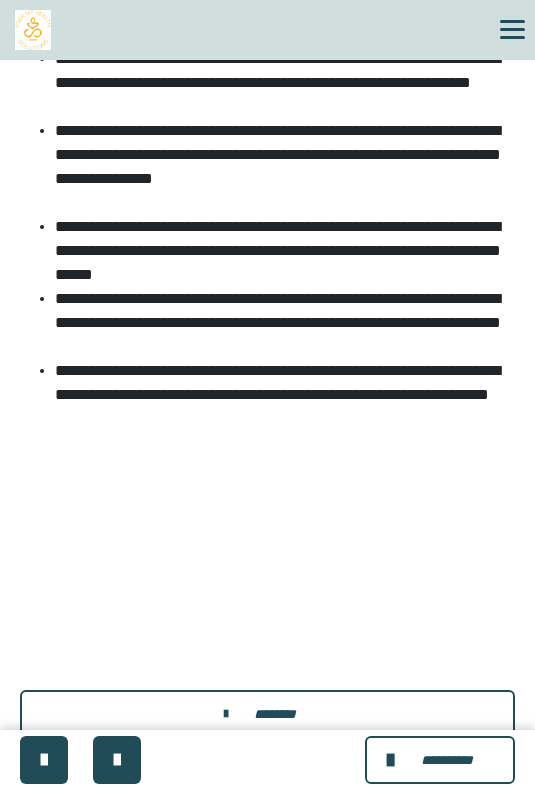 scroll, scrollTop: 1771, scrollLeft: 0, axis: vertical 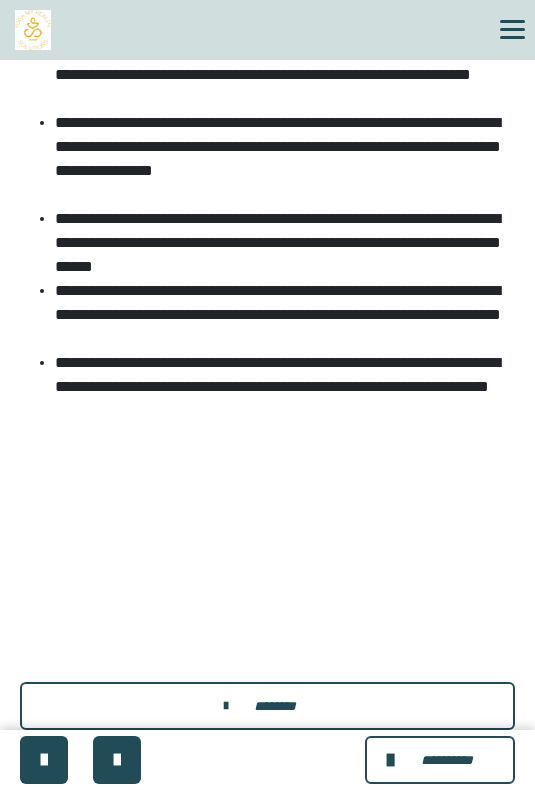 click on "********" at bounding box center [267, 706] 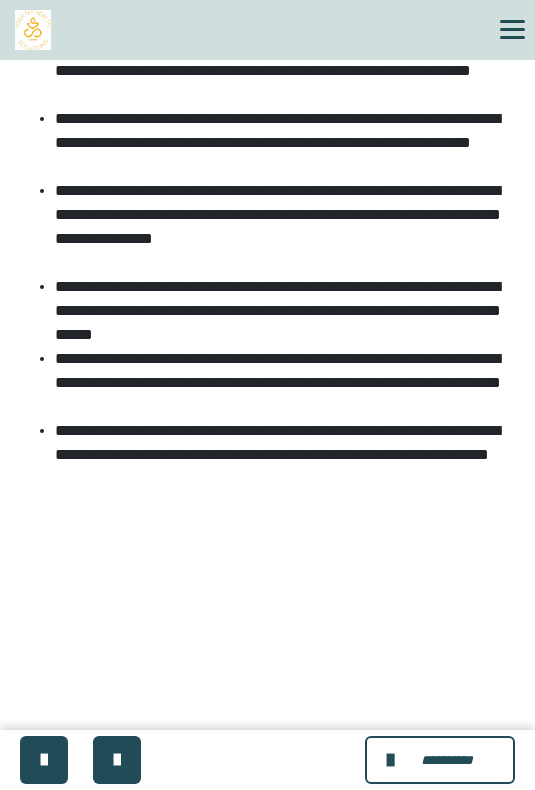 scroll, scrollTop: 1703, scrollLeft: 0, axis: vertical 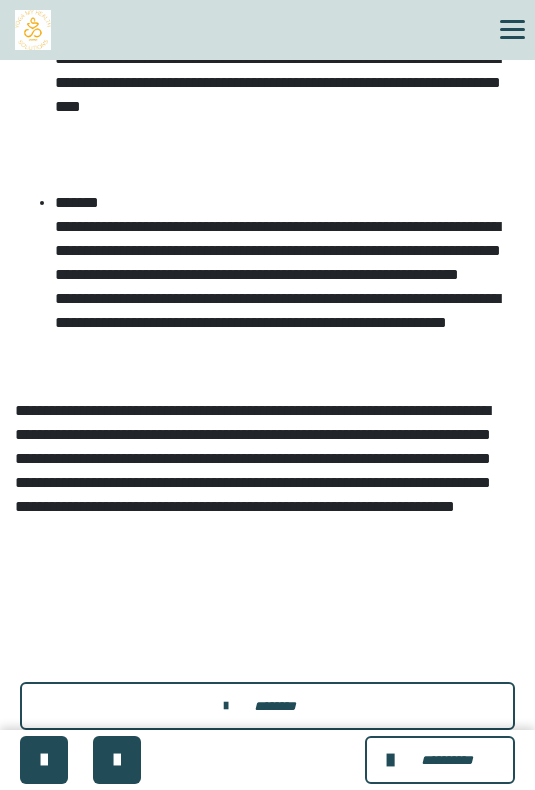 click on "********" at bounding box center [267, 706] 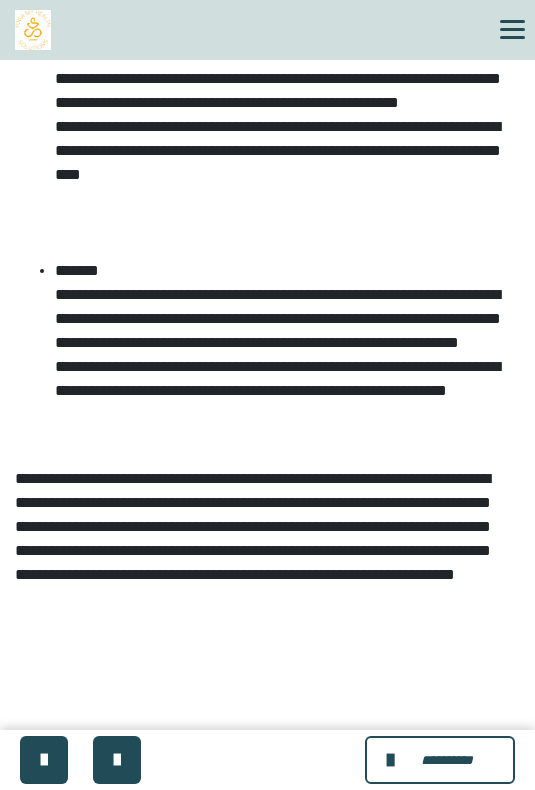 scroll, scrollTop: 1479, scrollLeft: 0, axis: vertical 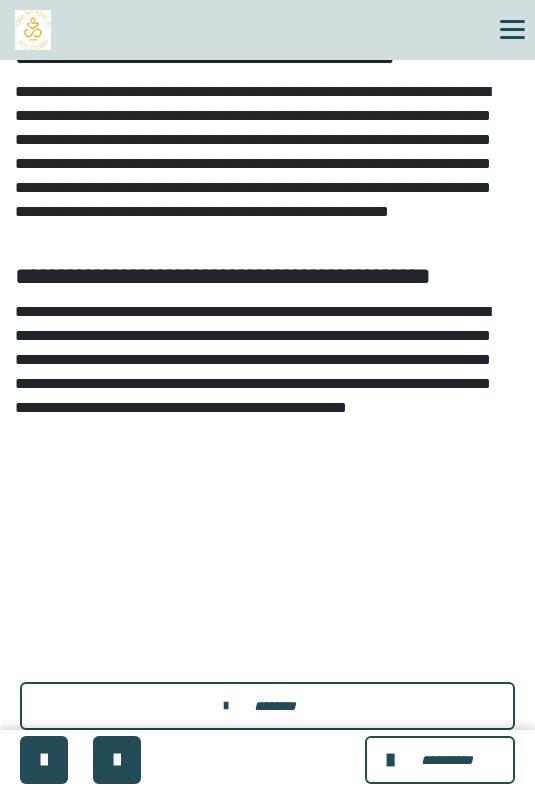click on "********" at bounding box center [267, 706] 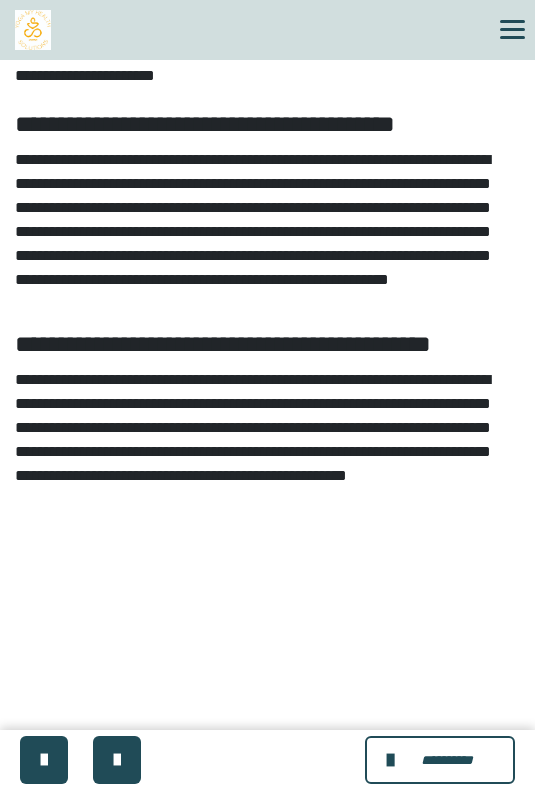 scroll, scrollTop: 566, scrollLeft: 0, axis: vertical 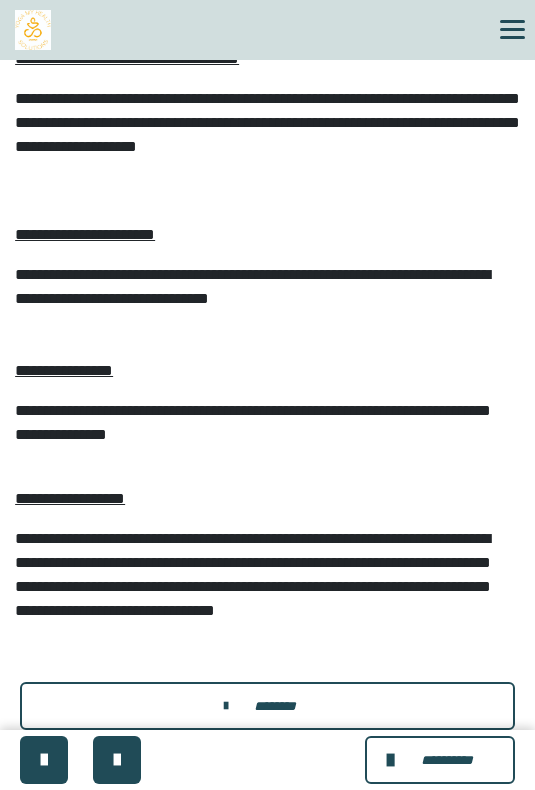 click on "********" at bounding box center (267, 706) 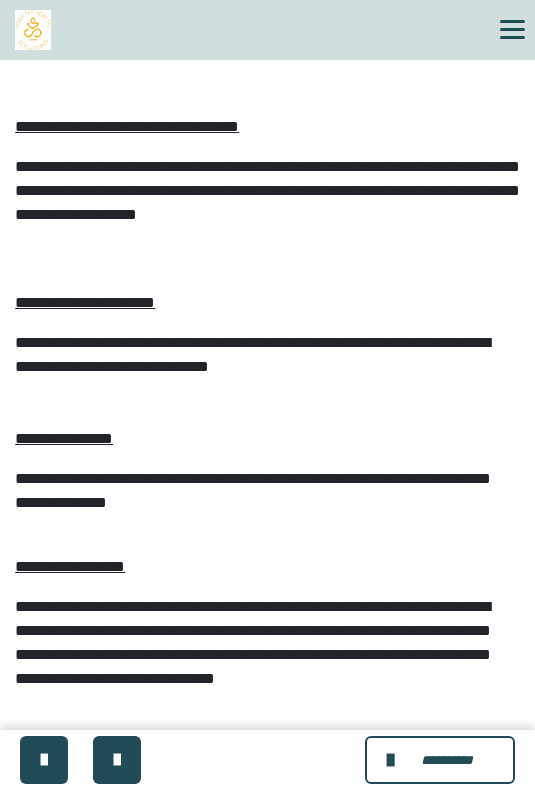 scroll, scrollTop: 1116, scrollLeft: 0, axis: vertical 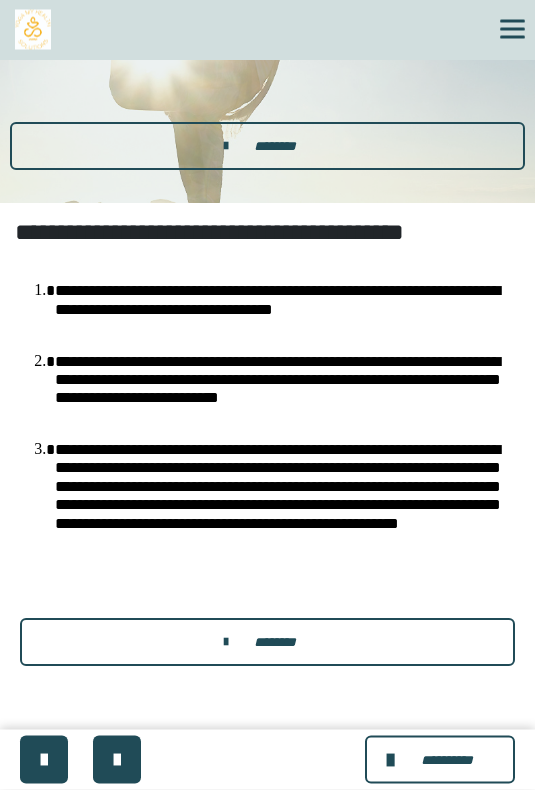 click on "********" at bounding box center (274, 643) 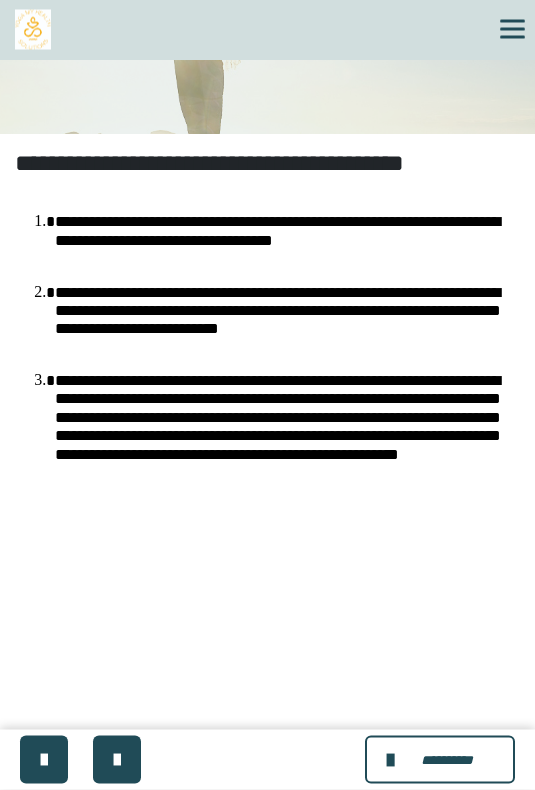 scroll, scrollTop: 146, scrollLeft: 0, axis: vertical 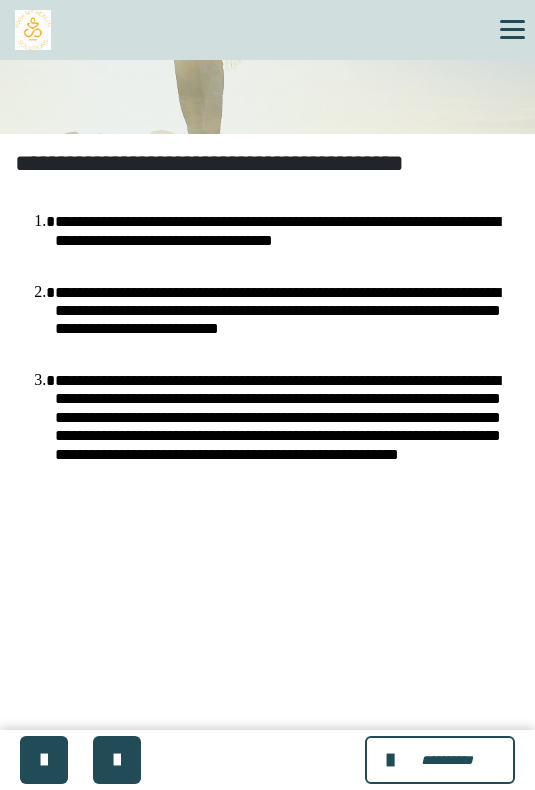 click at bounding box center (117, 760) 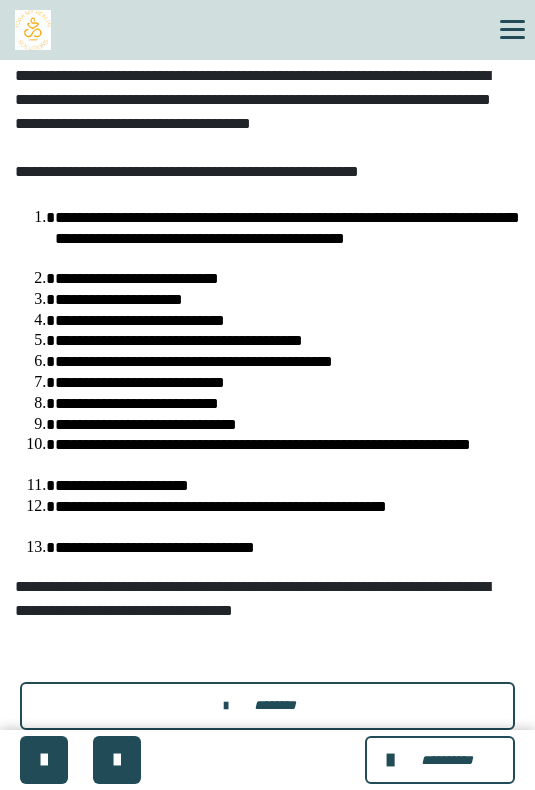 scroll, scrollTop: 320, scrollLeft: 0, axis: vertical 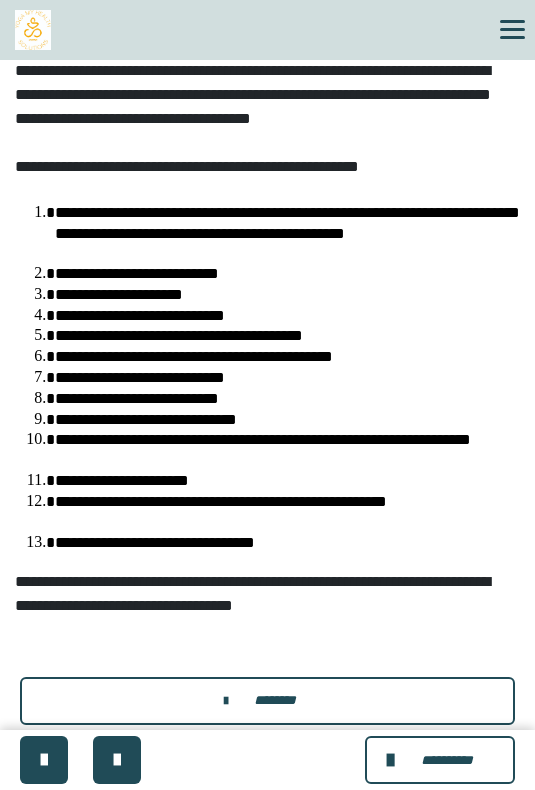 click at bounding box center [231, 701] 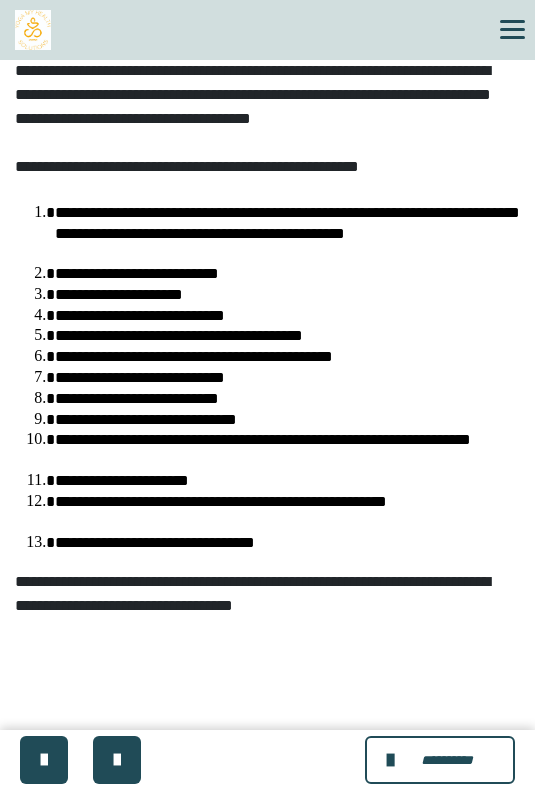 click at bounding box center [117, 760] 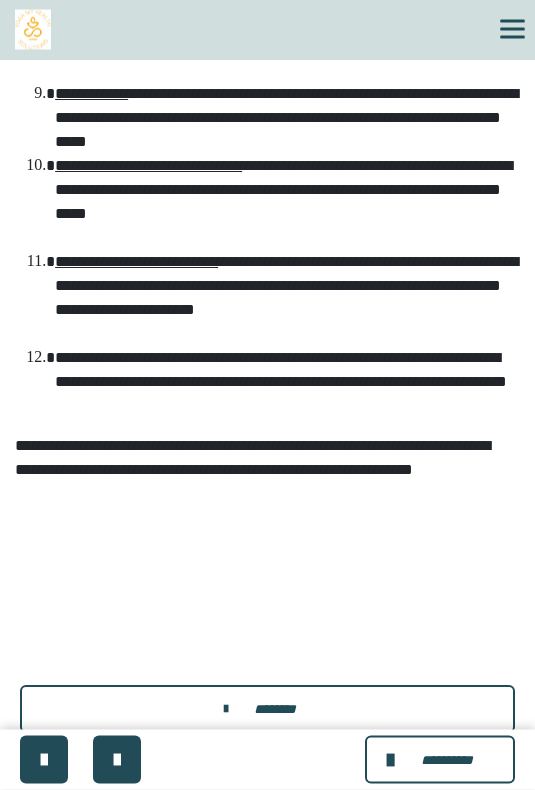 scroll, scrollTop: 1520, scrollLeft: 0, axis: vertical 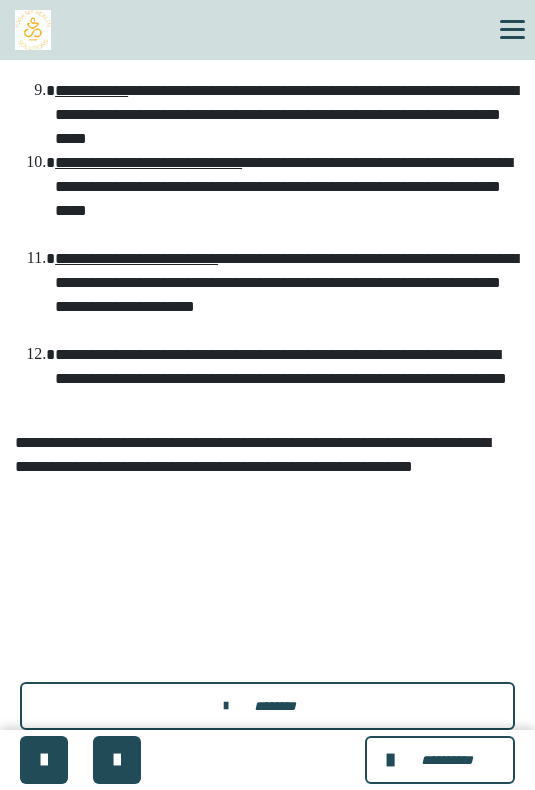 click on "********" at bounding box center (267, 706) 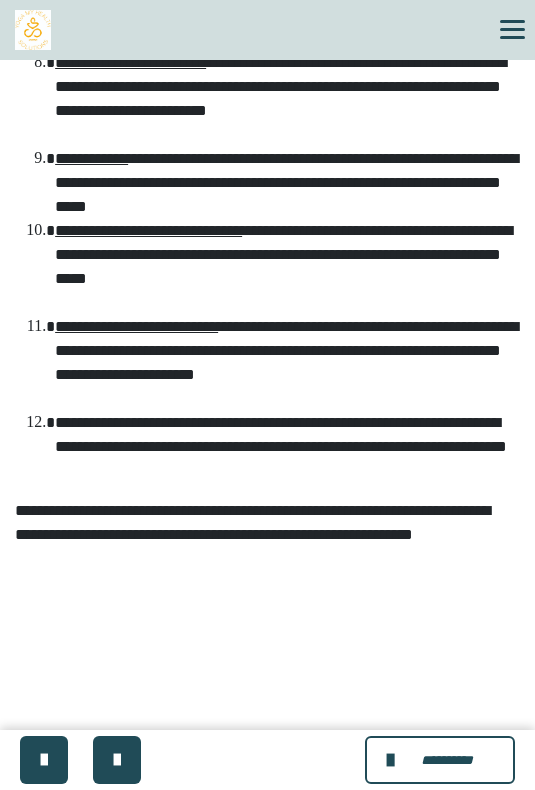scroll, scrollTop: 1452, scrollLeft: 0, axis: vertical 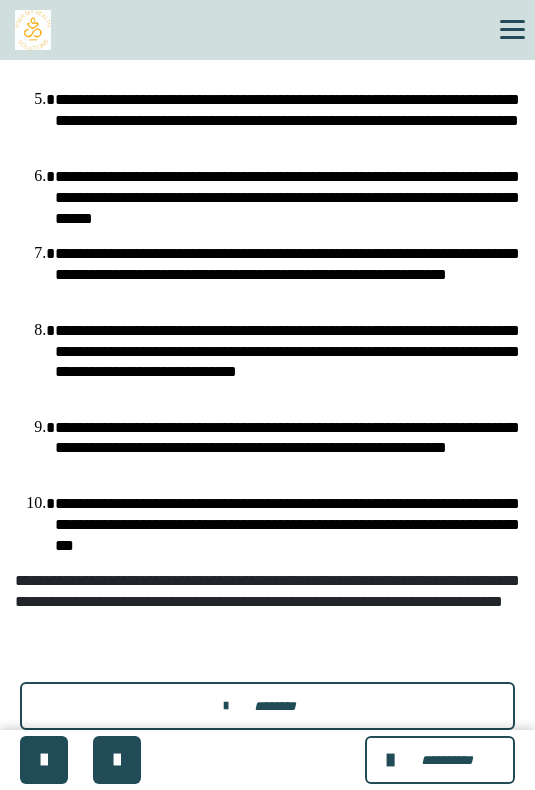 click on "********" at bounding box center (267, 706) 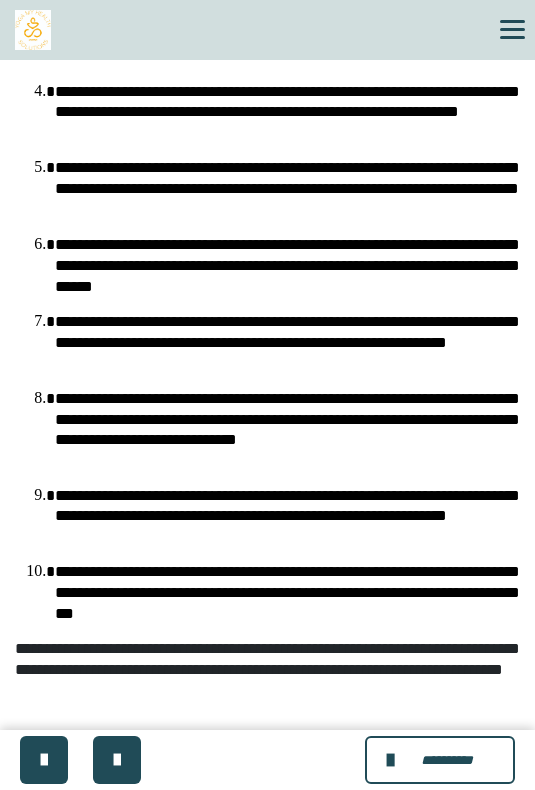 scroll, scrollTop: 612, scrollLeft: 0, axis: vertical 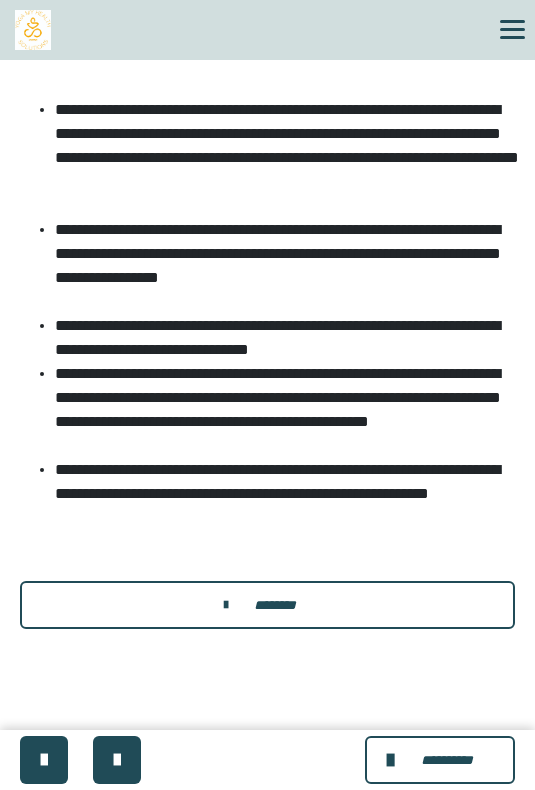 click at bounding box center [231, 605] 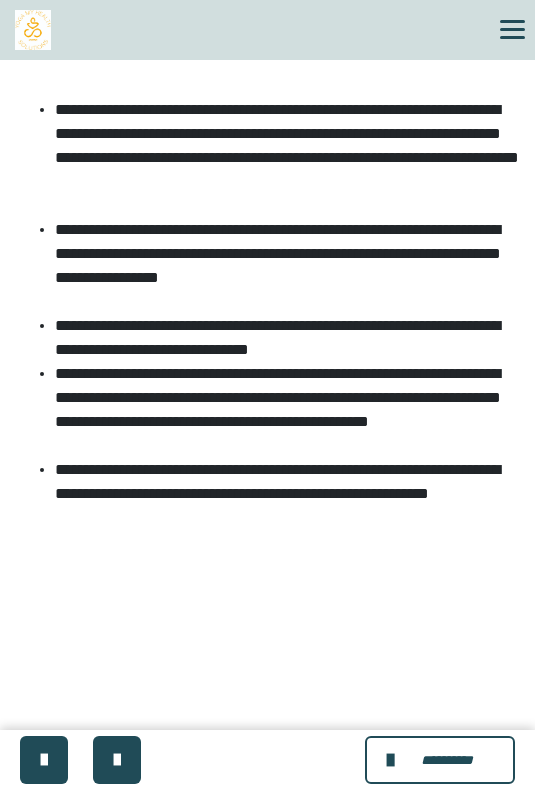 click at bounding box center [117, 760] 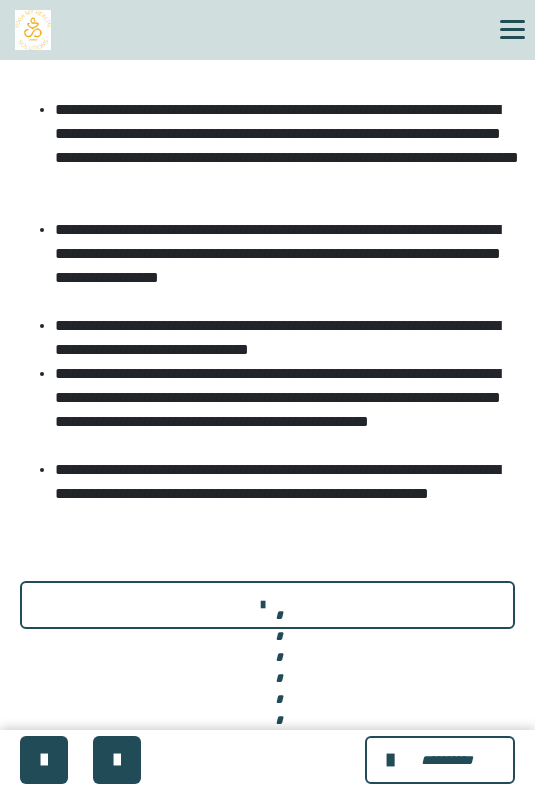 scroll, scrollTop: 0, scrollLeft: 0, axis: both 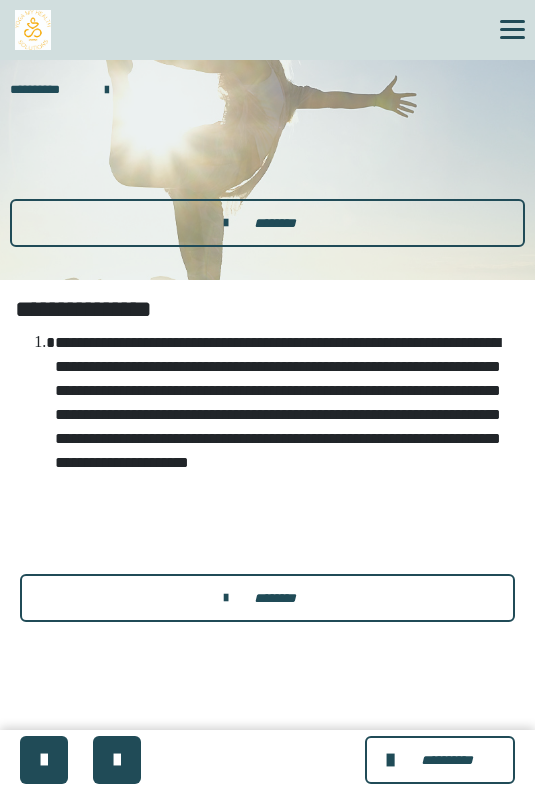 click on "********" at bounding box center [274, 598] 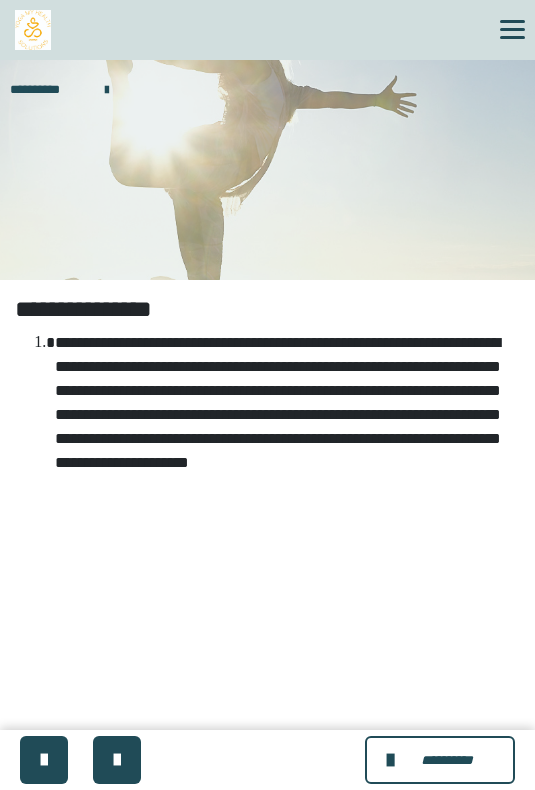 click at bounding box center [117, 760] 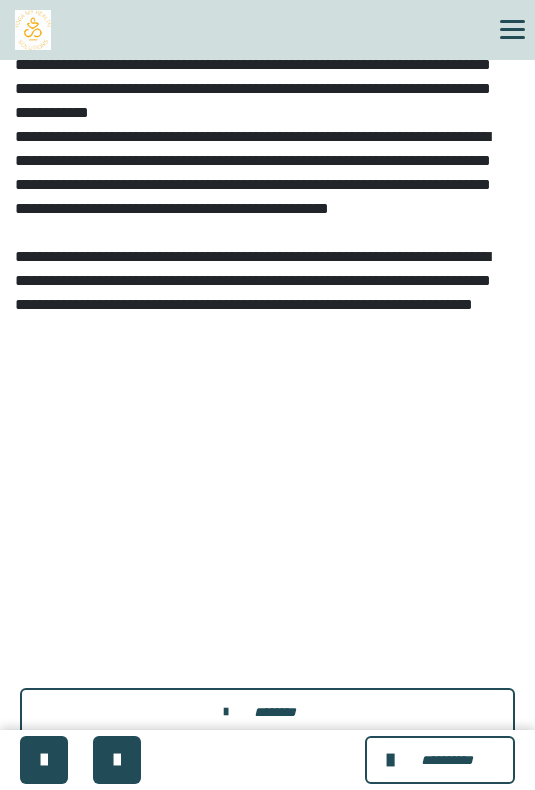 scroll, scrollTop: 1260, scrollLeft: 0, axis: vertical 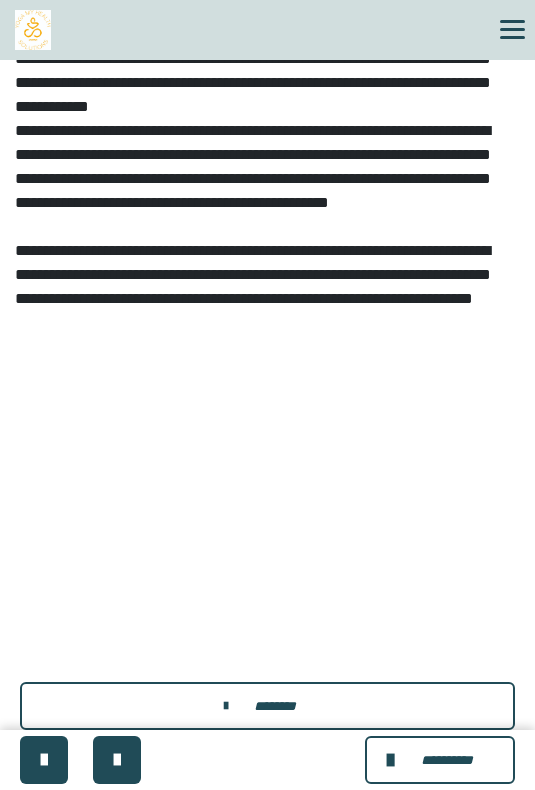 click on "**********" at bounding box center (440, 760) 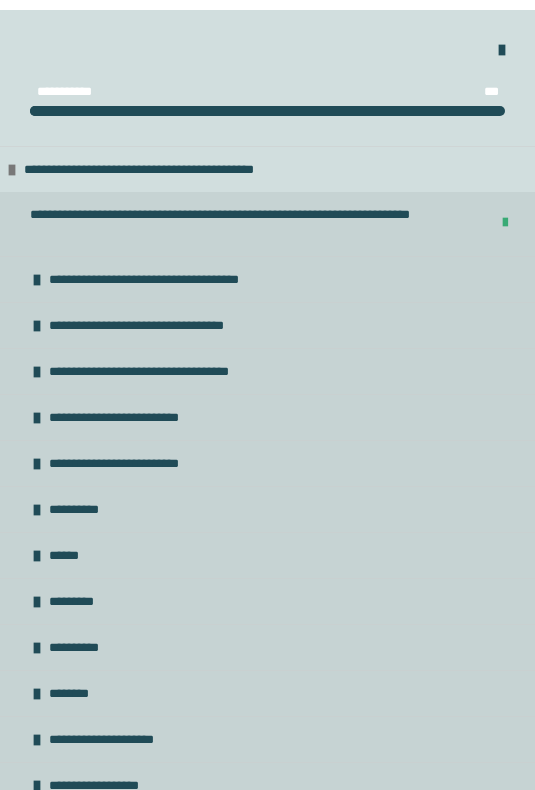 scroll, scrollTop: 0, scrollLeft: 0, axis: both 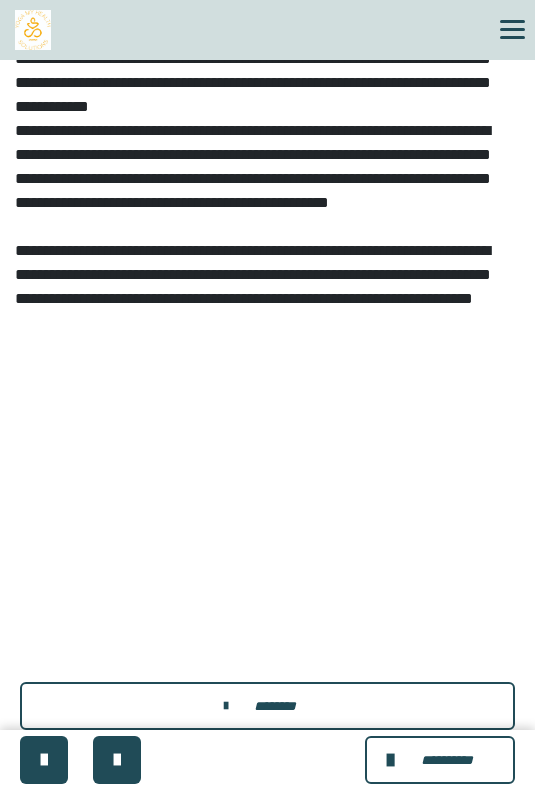 click on "********" at bounding box center (267, 706) 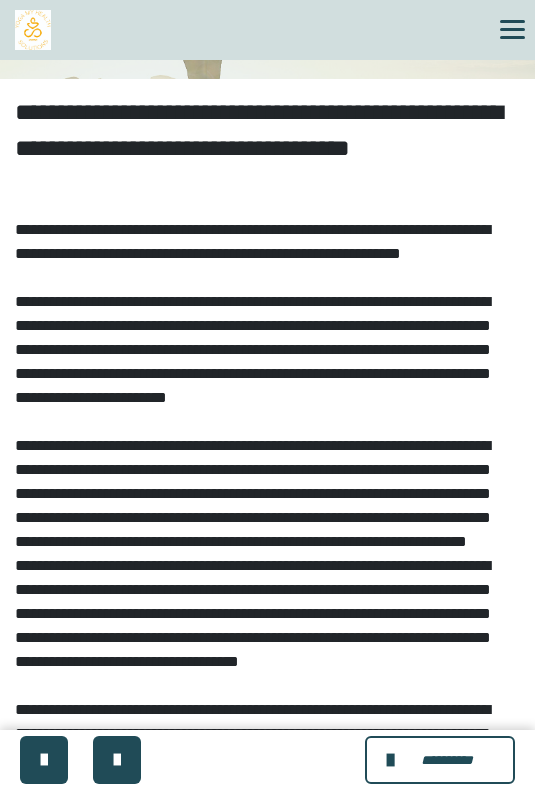 scroll, scrollTop: 200, scrollLeft: 0, axis: vertical 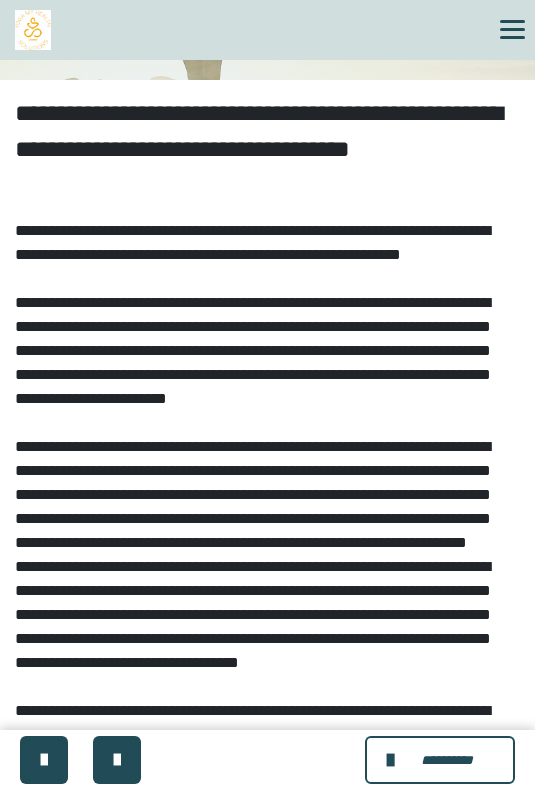 click at bounding box center [117, 760] 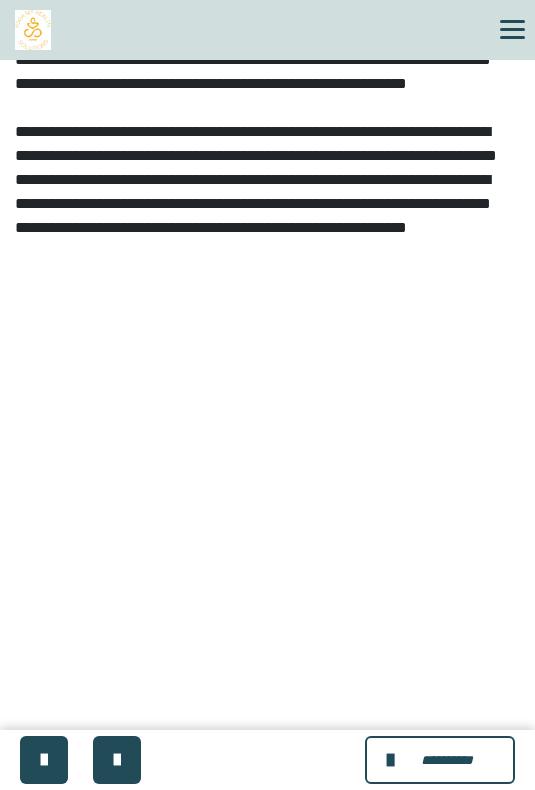 scroll, scrollTop: 1644, scrollLeft: 0, axis: vertical 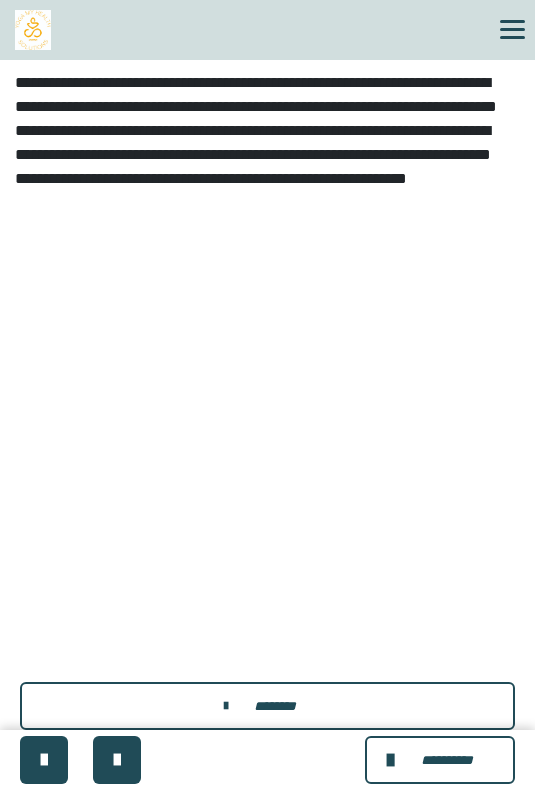 click on "********" at bounding box center [267, 706] 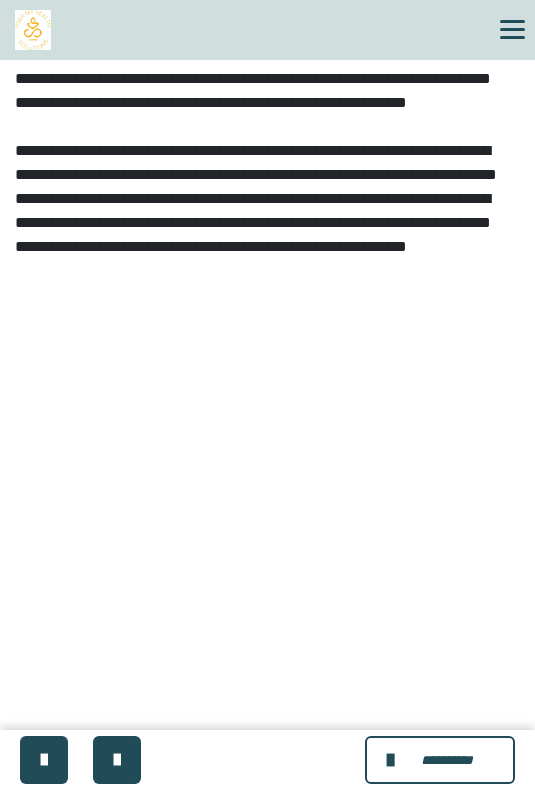 scroll, scrollTop: 1576, scrollLeft: 0, axis: vertical 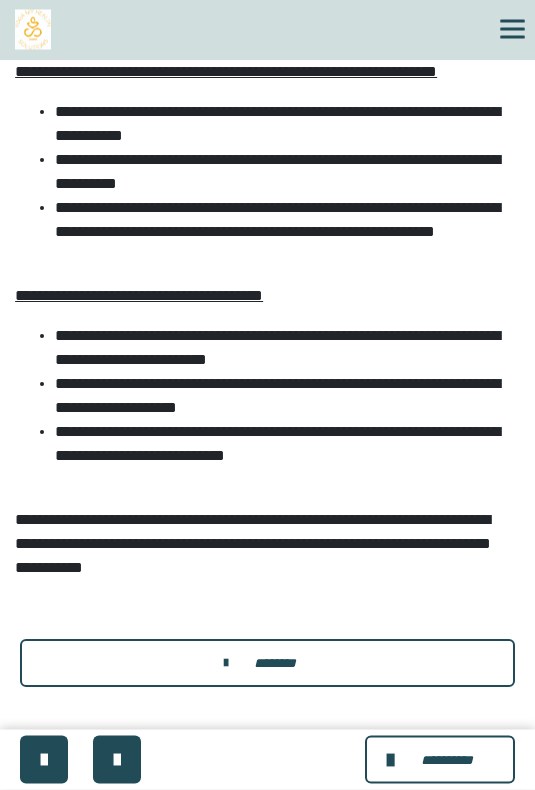 click on "********" at bounding box center [267, 664] 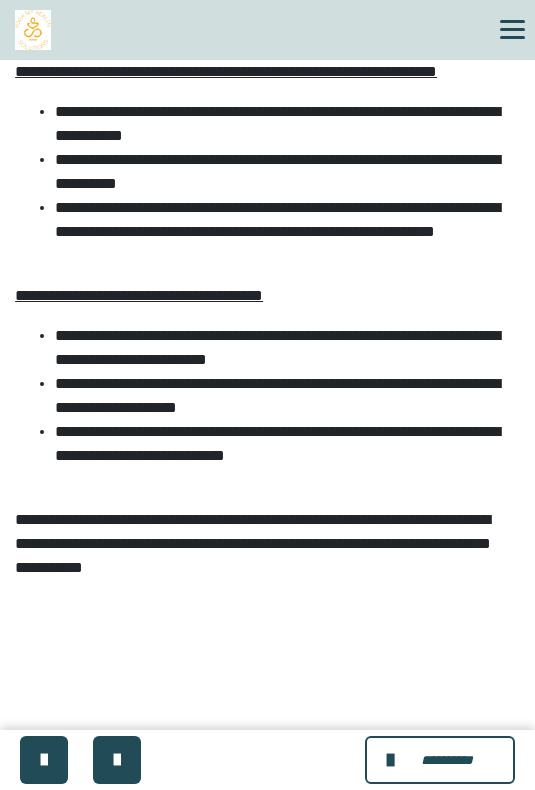 click at bounding box center [117, 760] 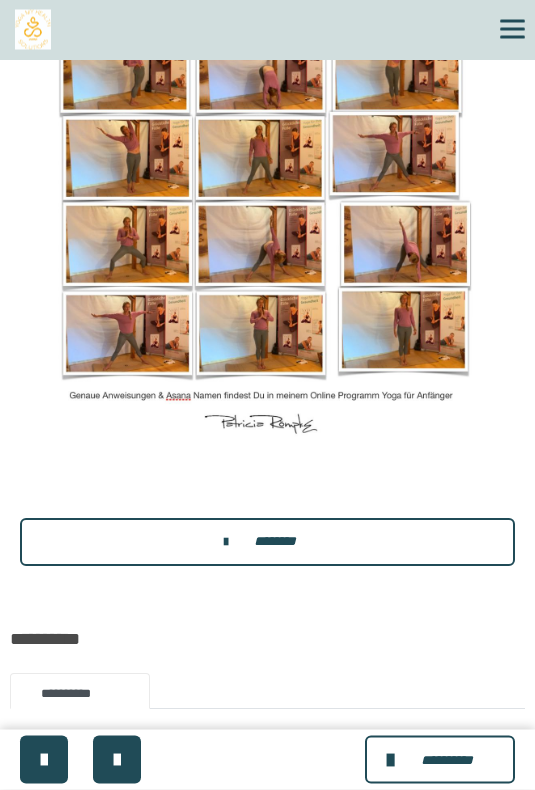 scroll, scrollTop: 1787, scrollLeft: 0, axis: vertical 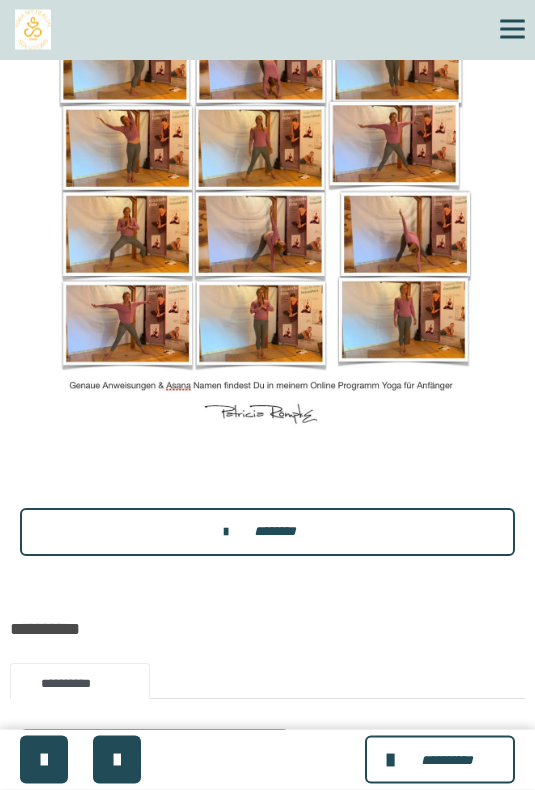 click on "********" at bounding box center (267, 533) 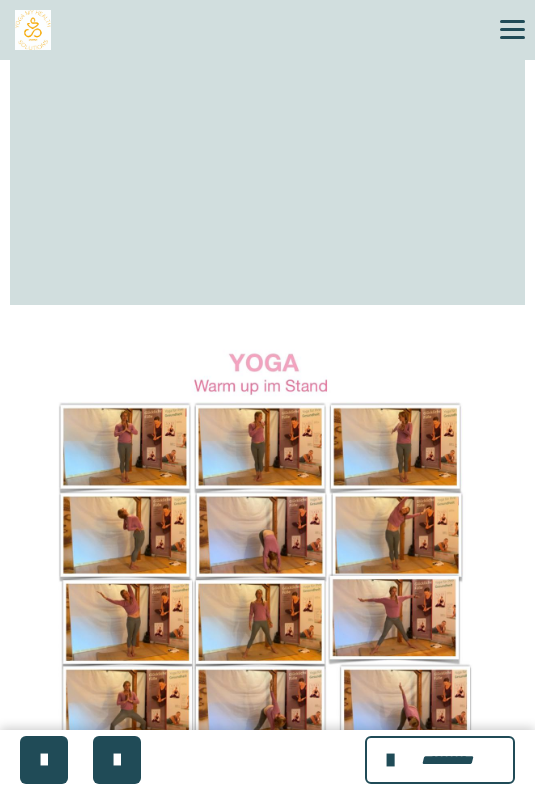 scroll, scrollTop: 1312, scrollLeft: 0, axis: vertical 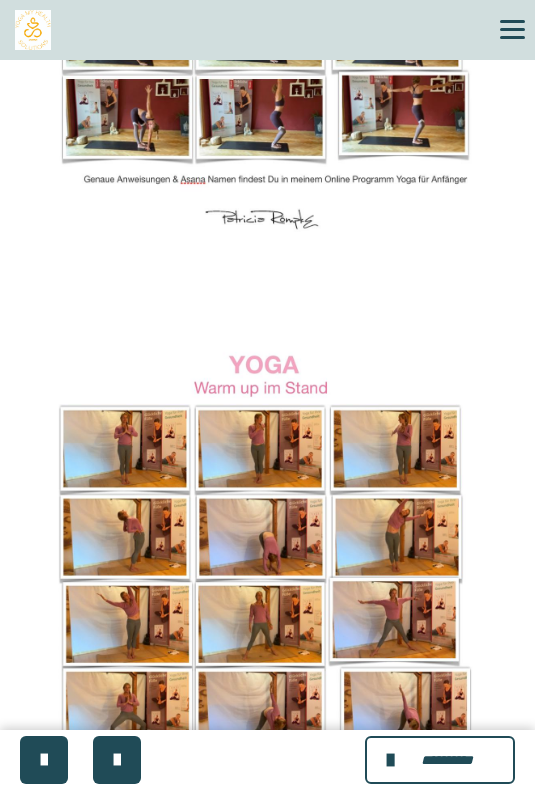 click at bounding box center [117, 760] 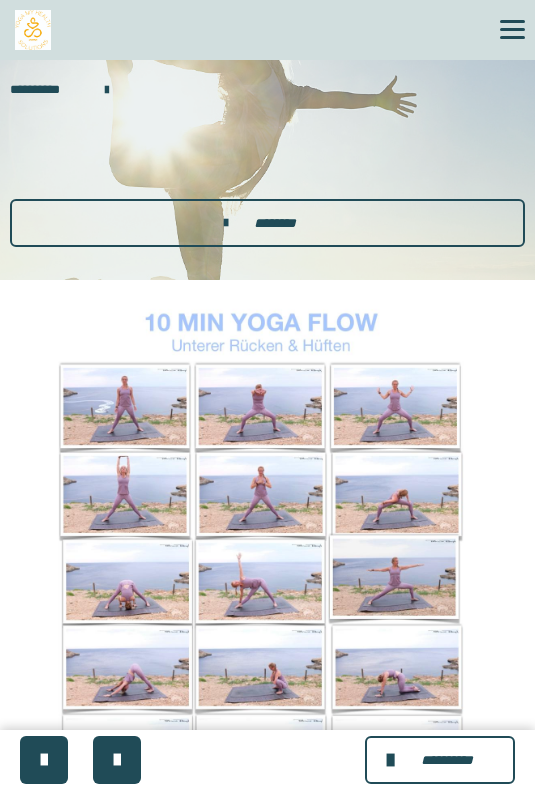 click on "********" at bounding box center (267, 223) 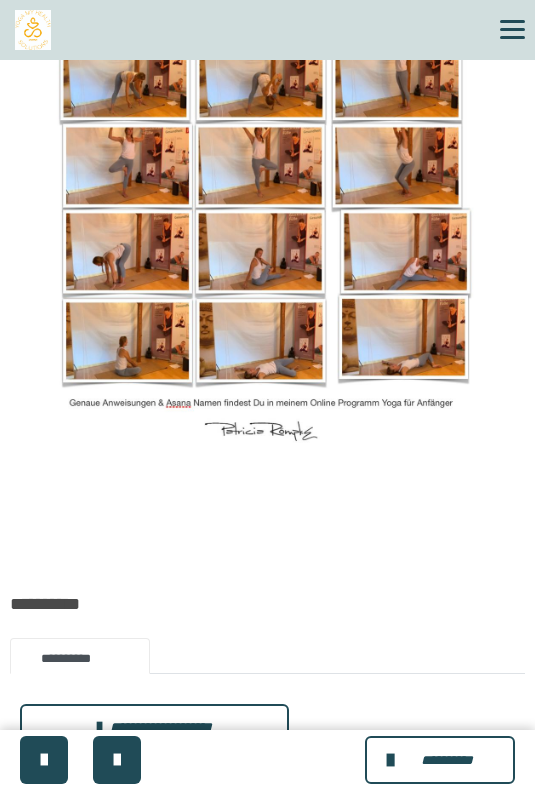 scroll, scrollTop: 8529, scrollLeft: 0, axis: vertical 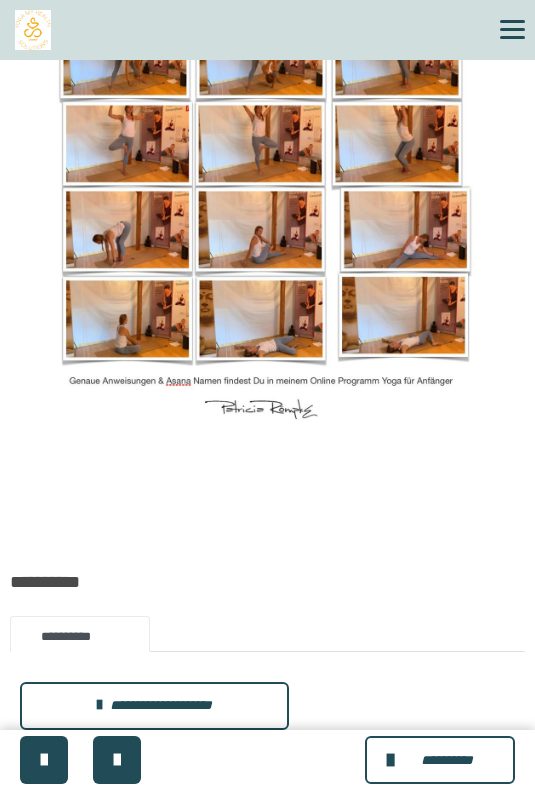 click at bounding box center (117, 760) 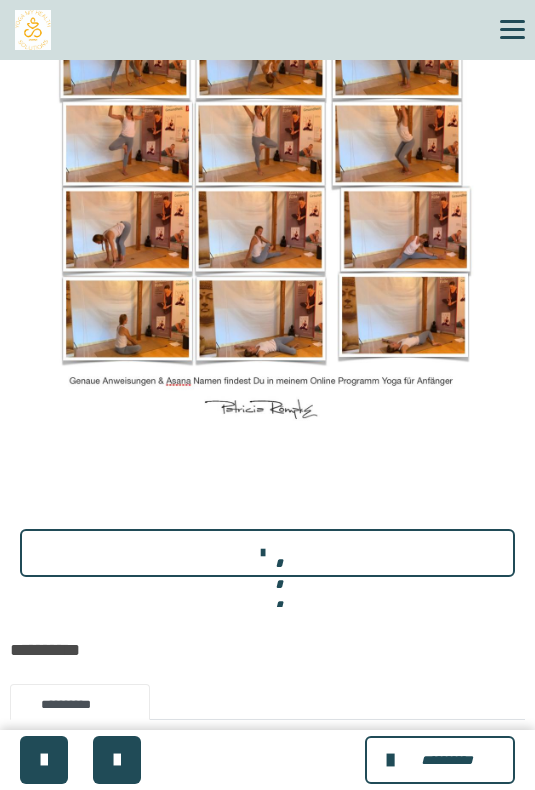 scroll, scrollTop: 0, scrollLeft: 0, axis: both 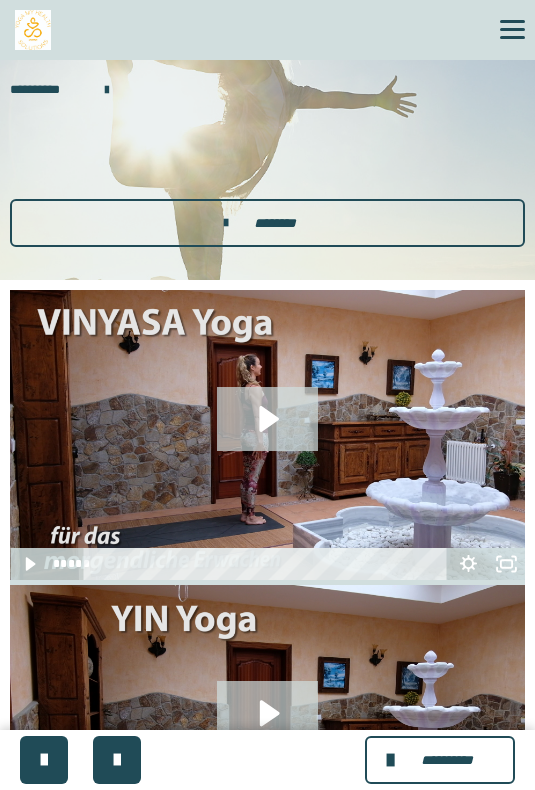 click on "********" at bounding box center [267, 223] 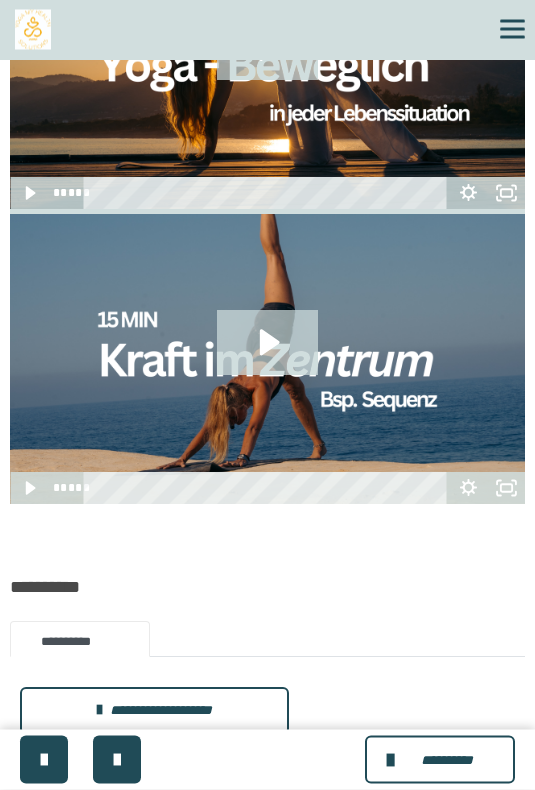 scroll, scrollTop: 2144, scrollLeft: 0, axis: vertical 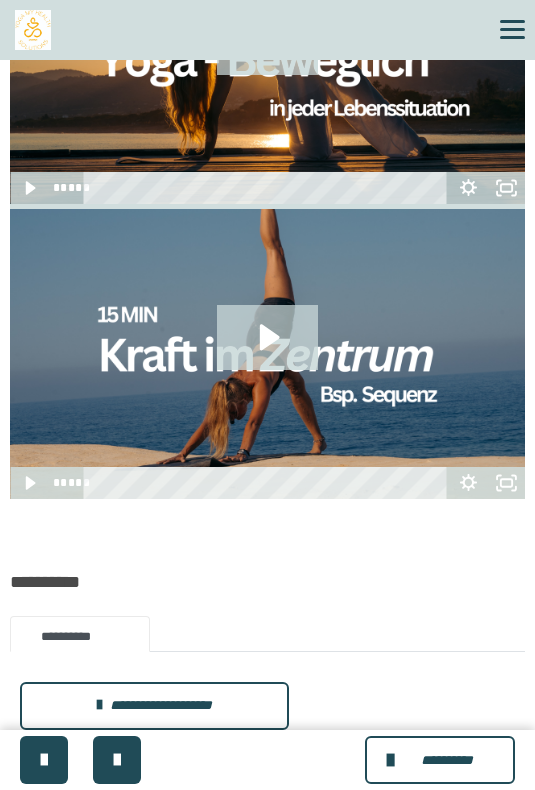 click at bounding box center [117, 760] 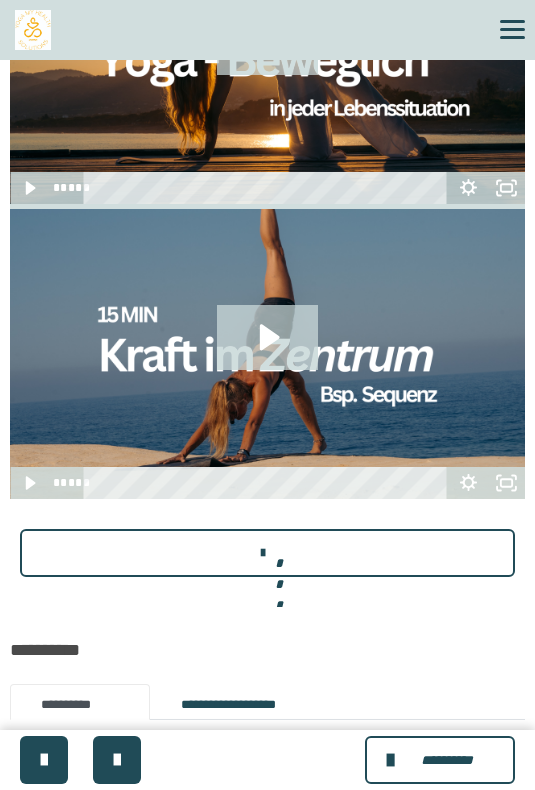 scroll, scrollTop: 0, scrollLeft: 0, axis: both 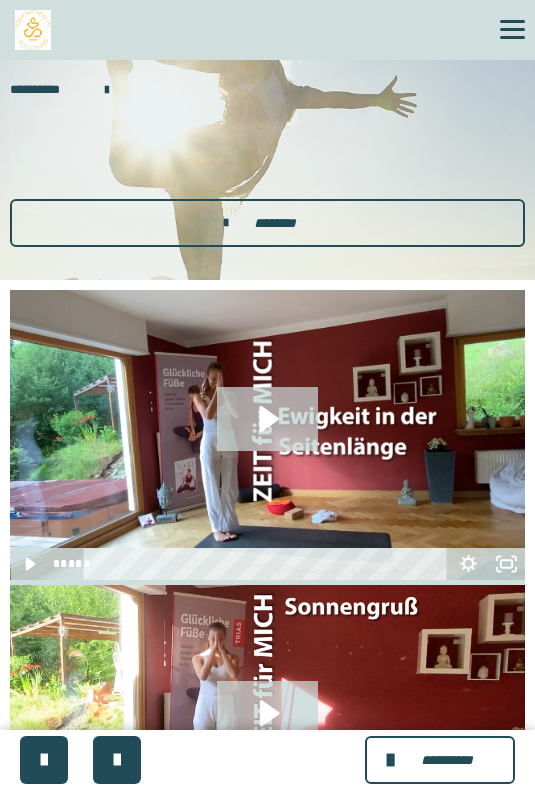 click on "********" at bounding box center (267, 223) 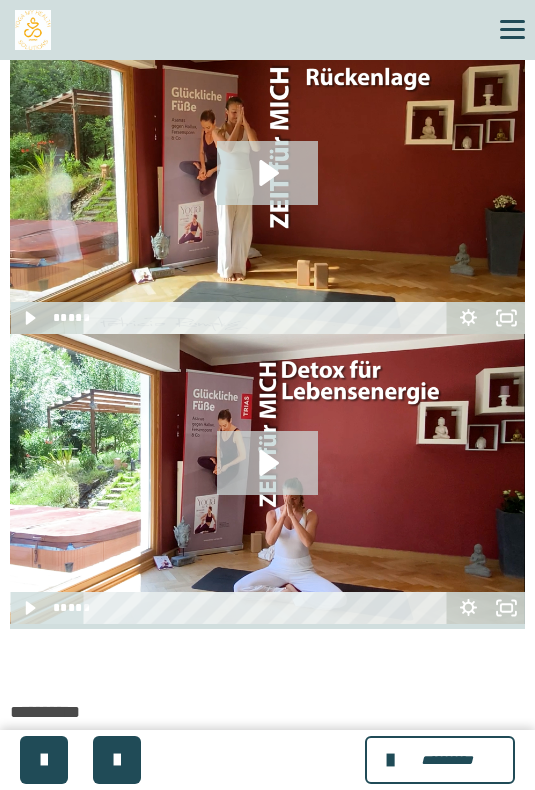 scroll, scrollTop: 6564, scrollLeft: 0, axis: vertical 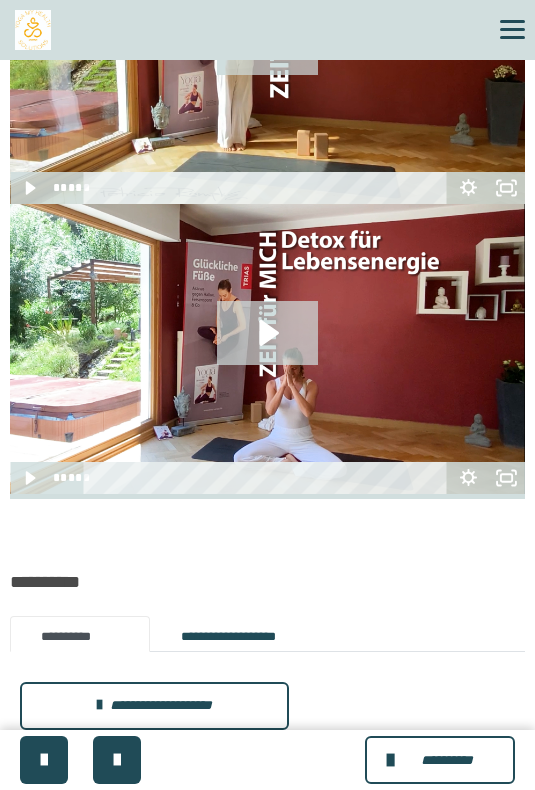 click at bounding box center (117, 760) 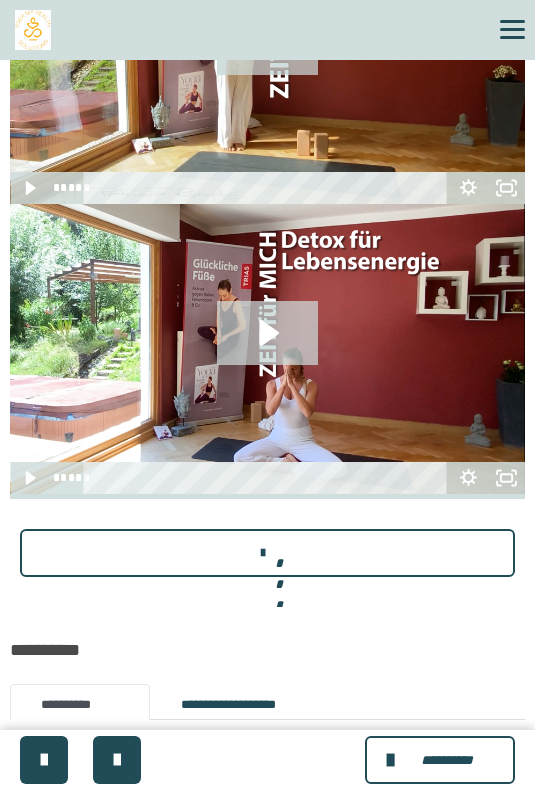 scroll, scrollTop: 0, scrollLeft: 0, axis: both 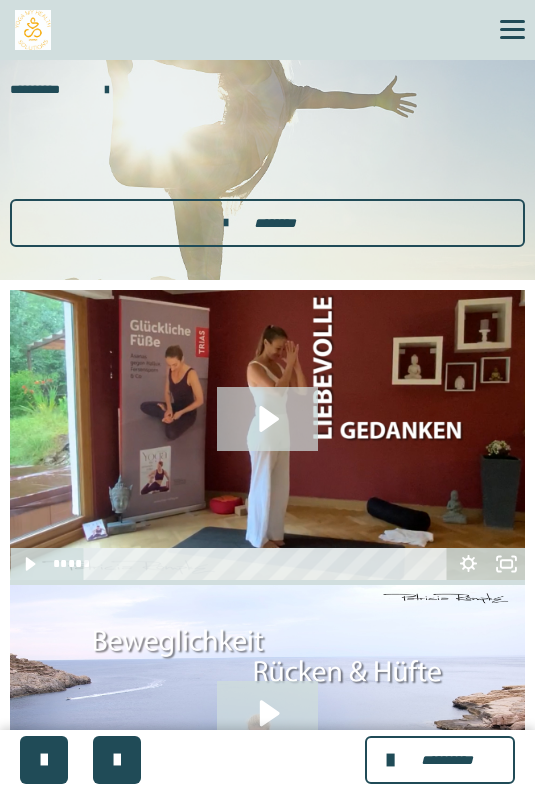 click on "********" at bounding box center [267, 223] 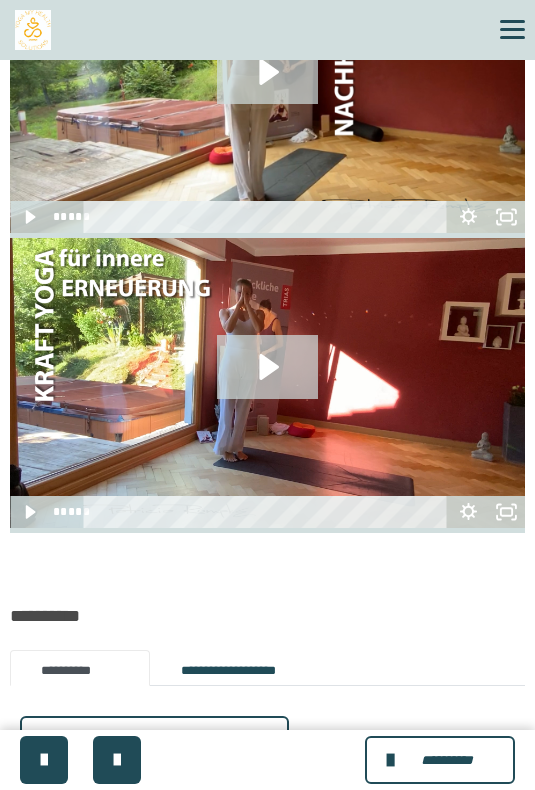 scroll, scrollTop: 1854, scrollLeft: 0, axis: vertical 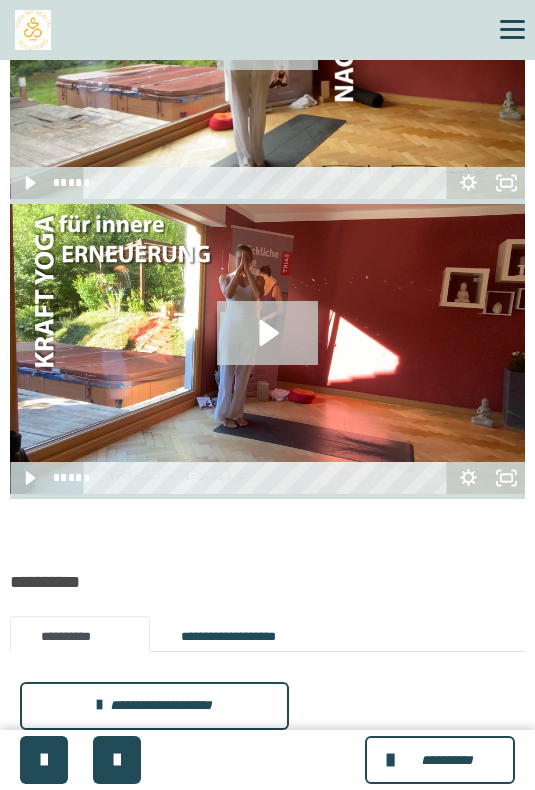 click at bounding box center [117, 760] 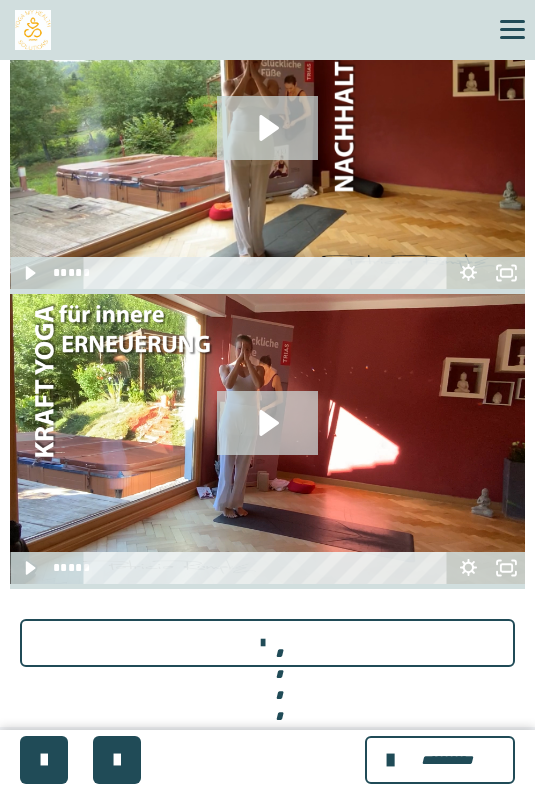 scroll, scrollTop: 0, scrollLeft: 0, axis: both 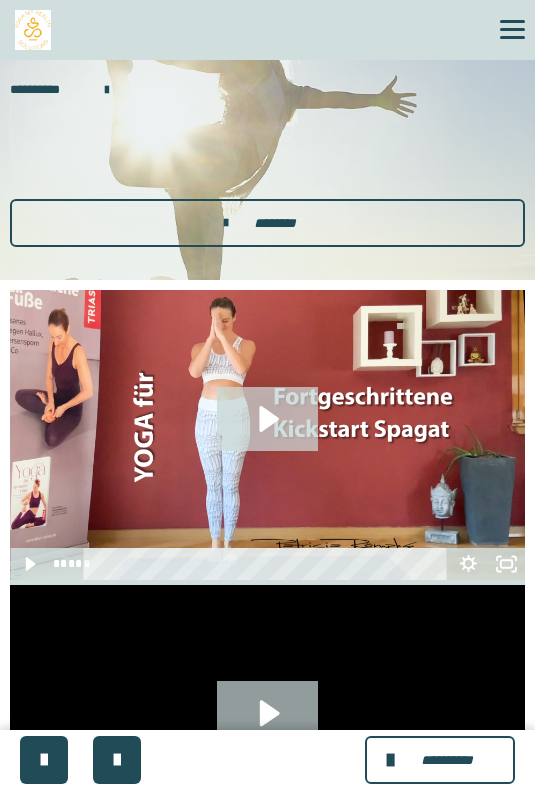 click on "********" at bounding box center [267, 223] 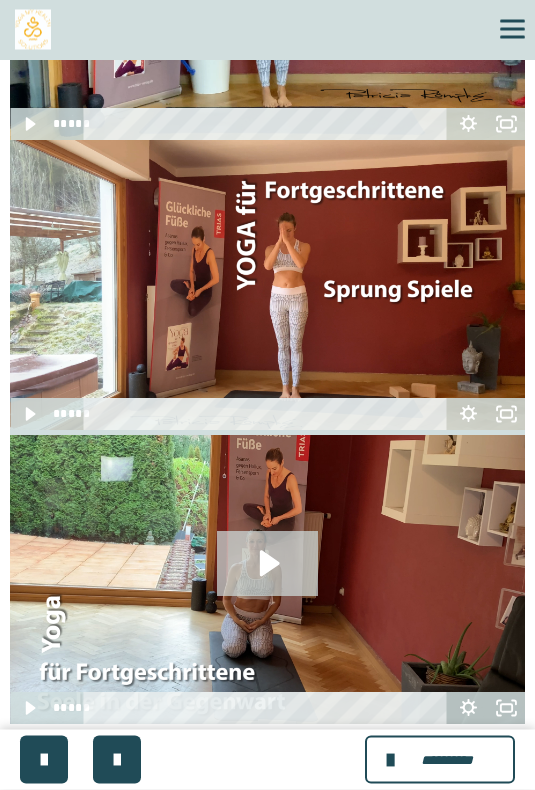 scroll, scrollTop: 1033, scrollLeft: 0, axis: vertical 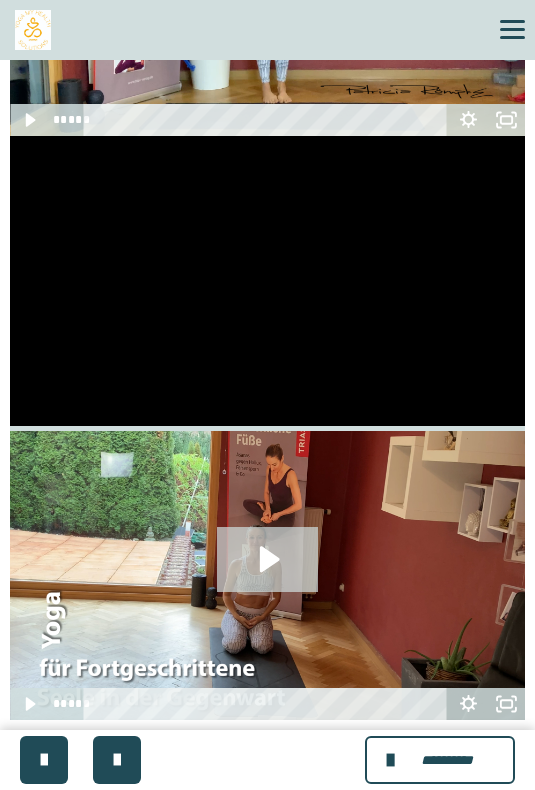 click at bounding box center (117, 760) 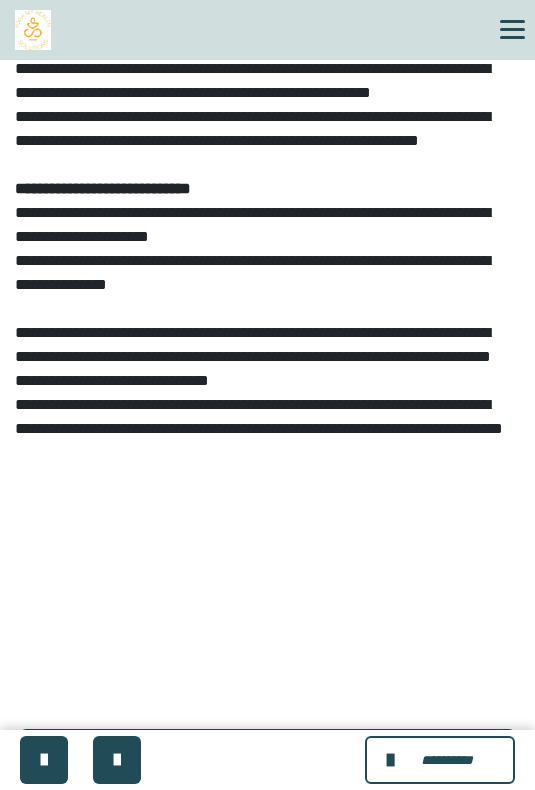 scroll, scrollTop: 946, scrollLeft: 0, axis: vertical 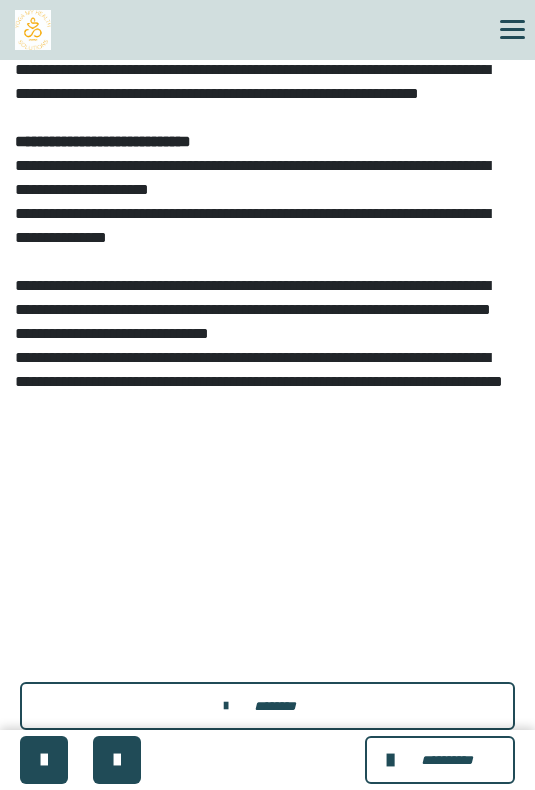 click on "********" at bounding box center (274, 706) 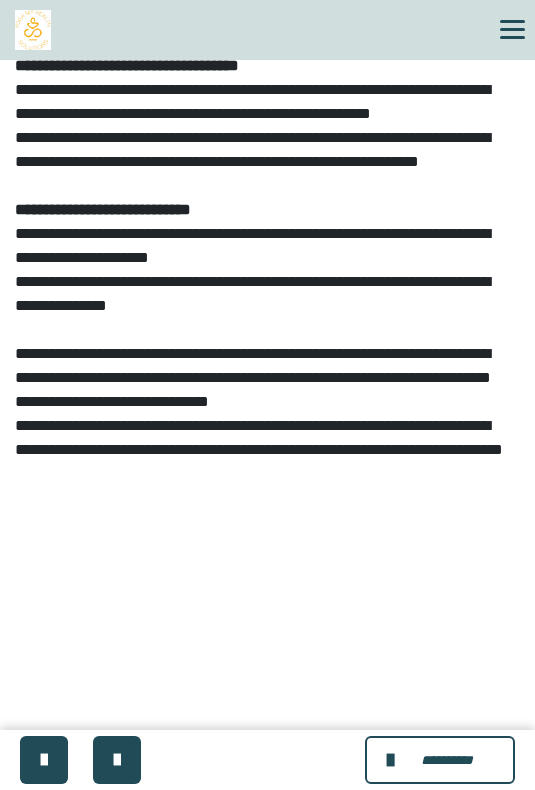 scroll, scrollTop: 878, scrollLeft: 0, axis: vertical 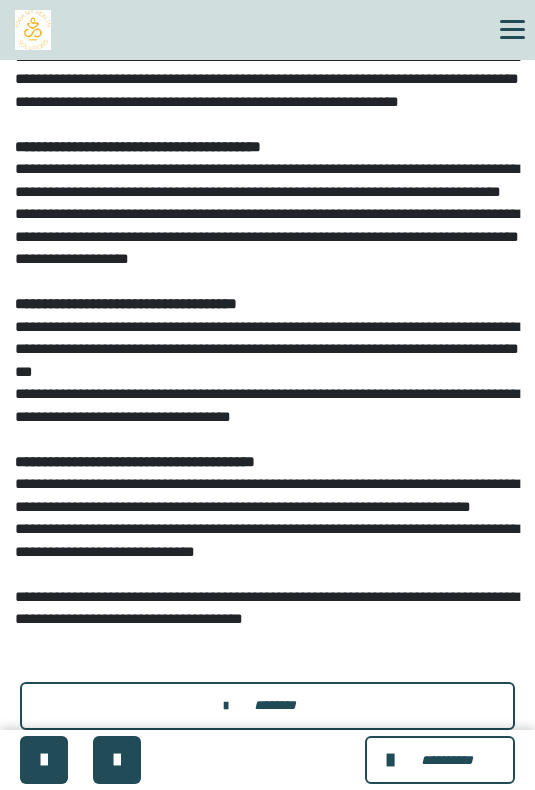 click on "********" at bounding box center (274, 705) 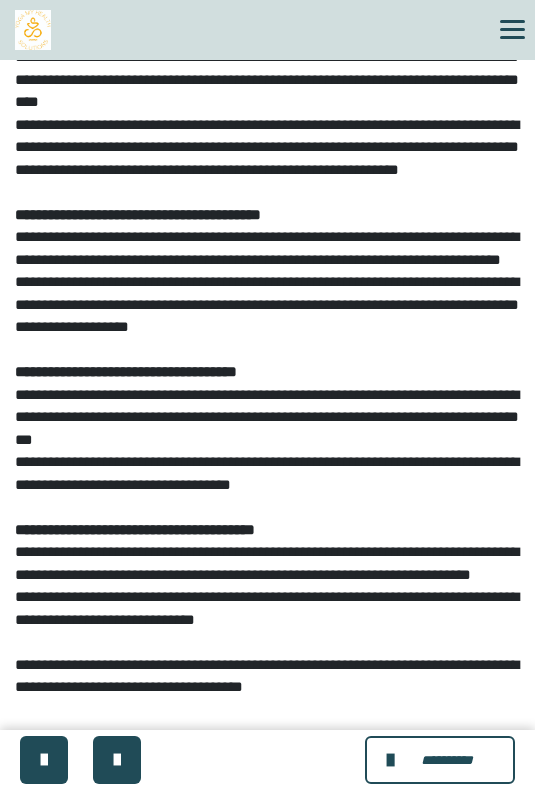 scroll, scrollTop: 742, scrollLeft: 0, axis: vertical 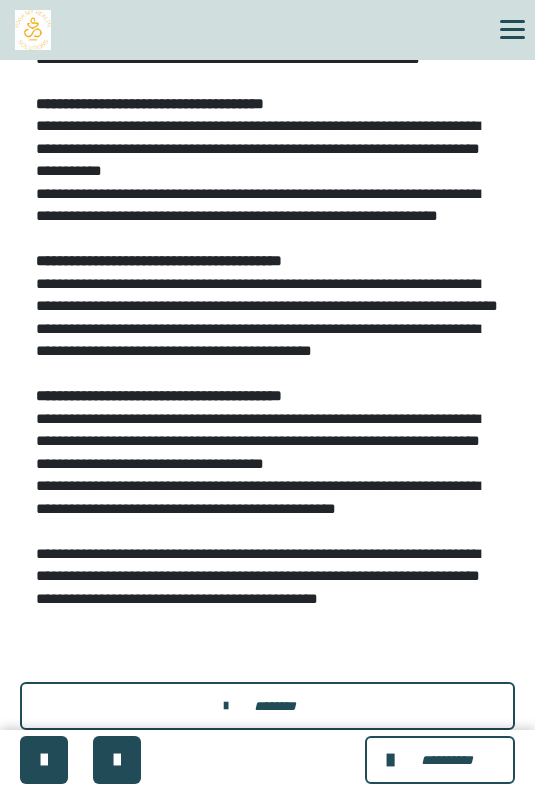 click on "********" at bounding box center (274, 706) 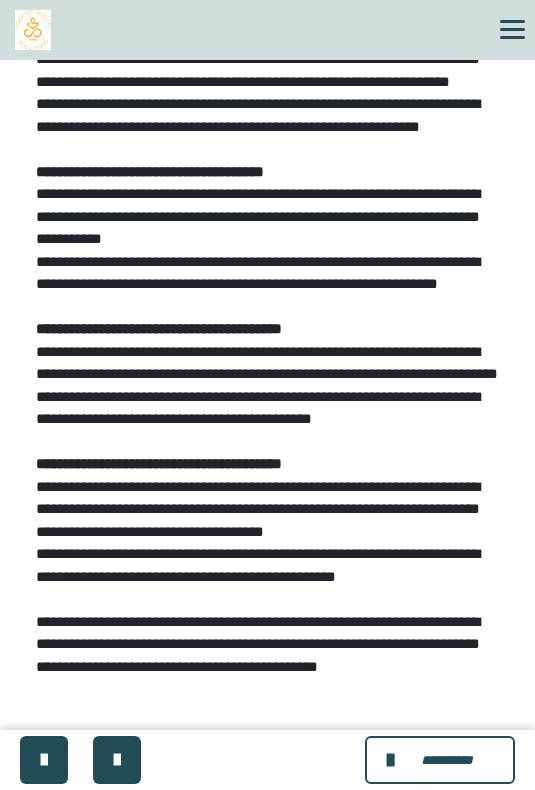 scroll, scrollTop: 806, scrollLeft: 0, axis: vertical 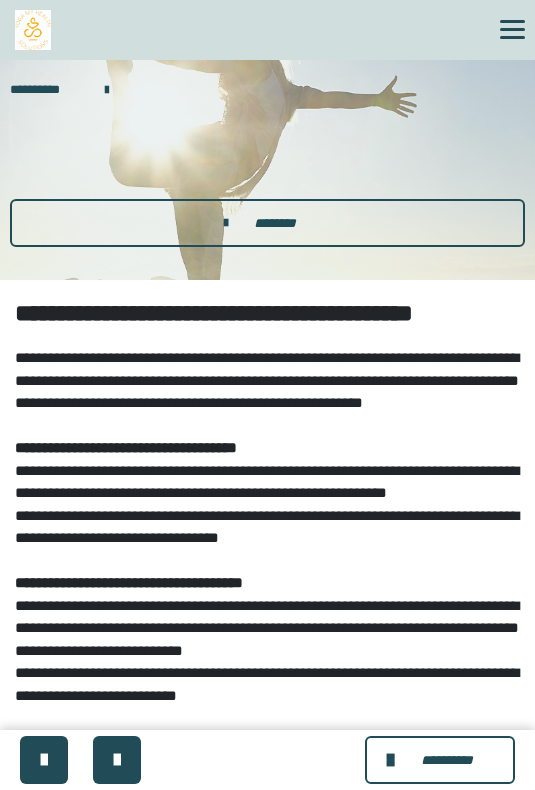 click on "********" at bounding box center [267, 223] 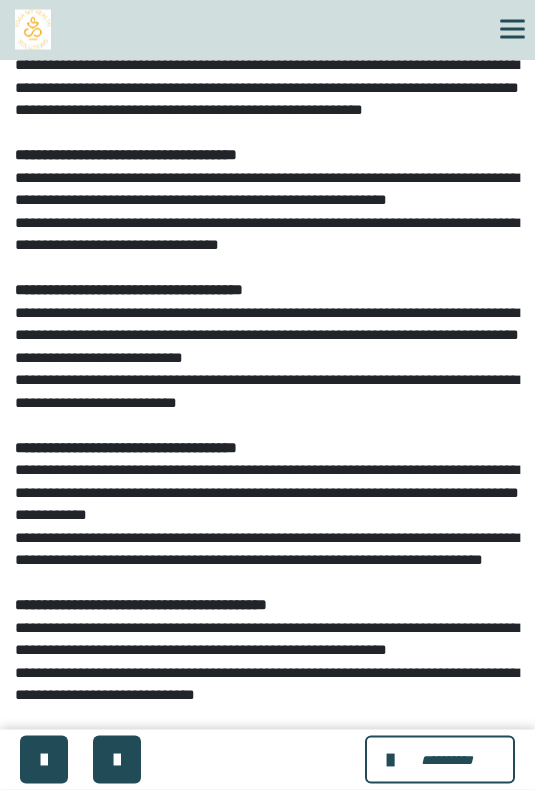scroll, scrollTop: 742, scrollLeft: 0, axis: vertical 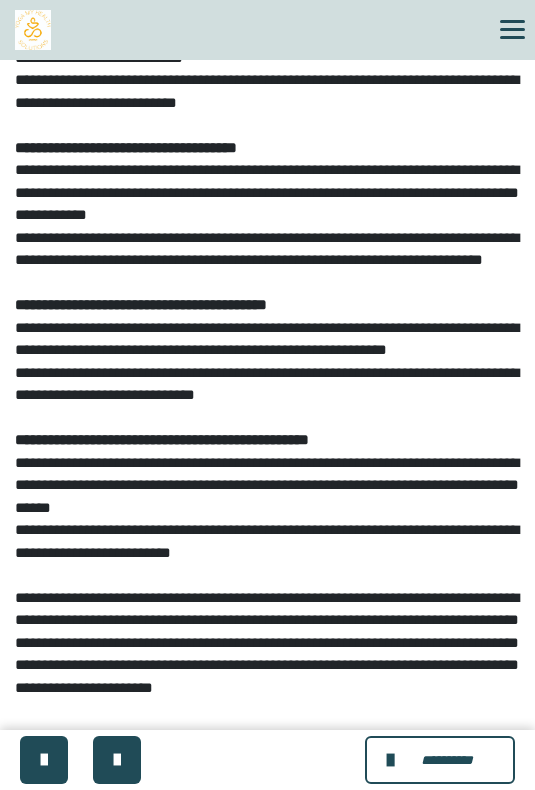 click at bounding box center [117, 760] 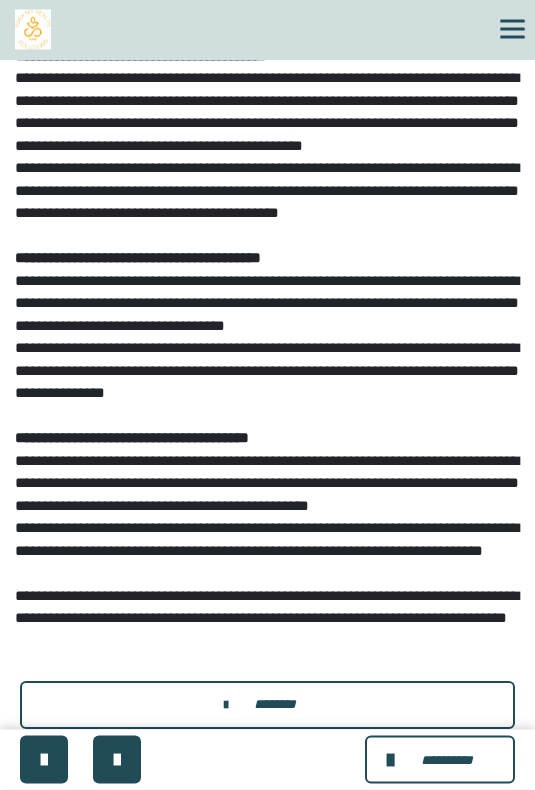 scroll, scrollTop: 722, scrollLeft: 0, axis: vertical 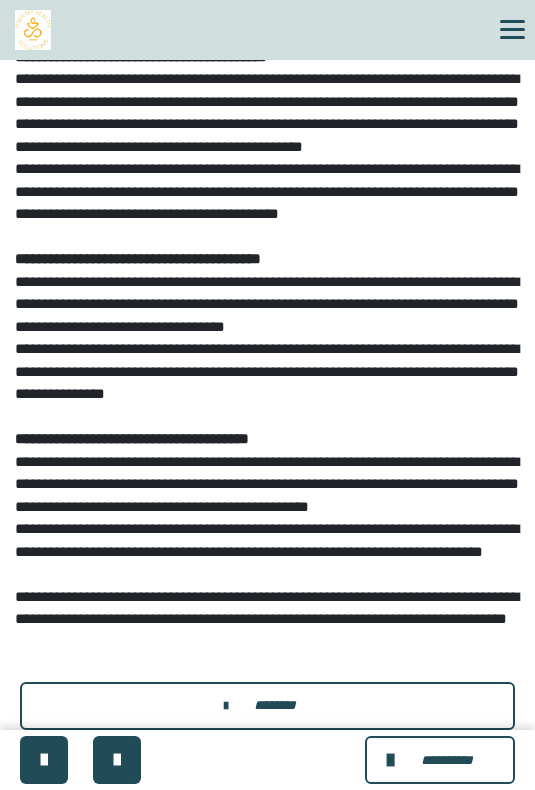 click on "********" at bounding box center [267, 706] 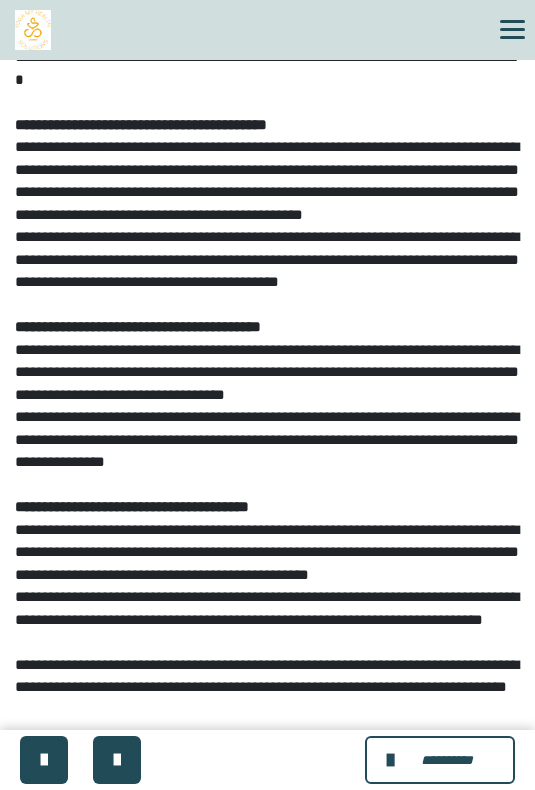 scroll, scrollTop: 654, scrollLeft: 0, axis: vertical 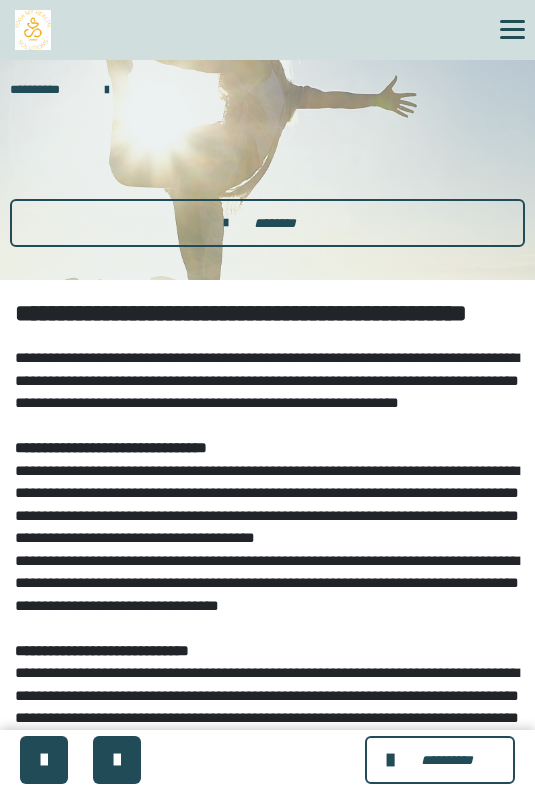 click on "********" at bounding box center (267, 223) 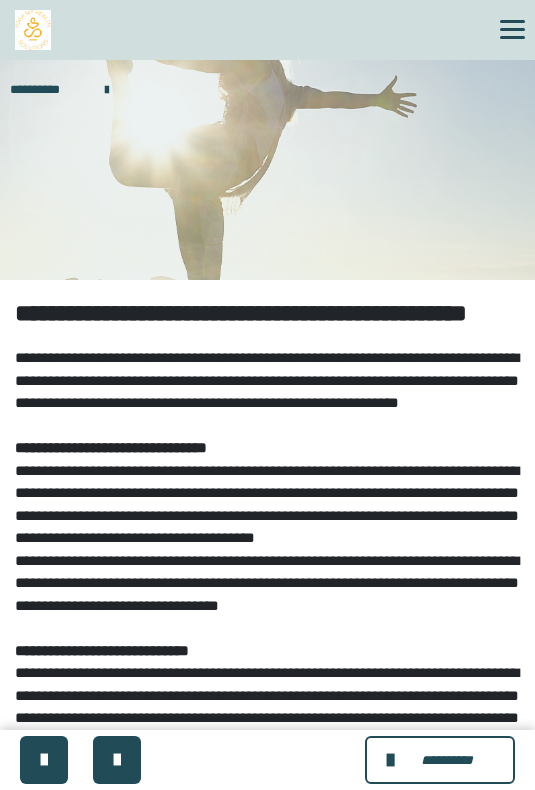 scroll, scrollTop: 698, scrollLeft: 0, axis: vertical 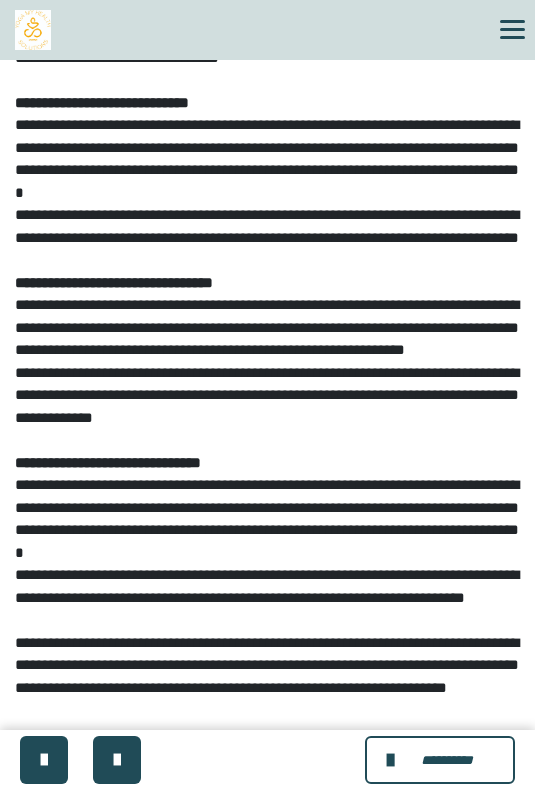 click at bounding box center [117, 760] 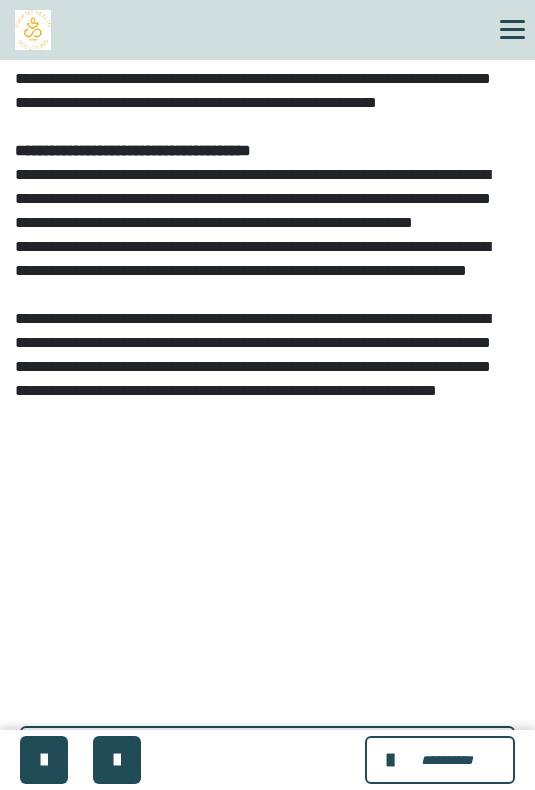 scroll, scrollTop: 924, scrollLeft: 0, axis: vertical 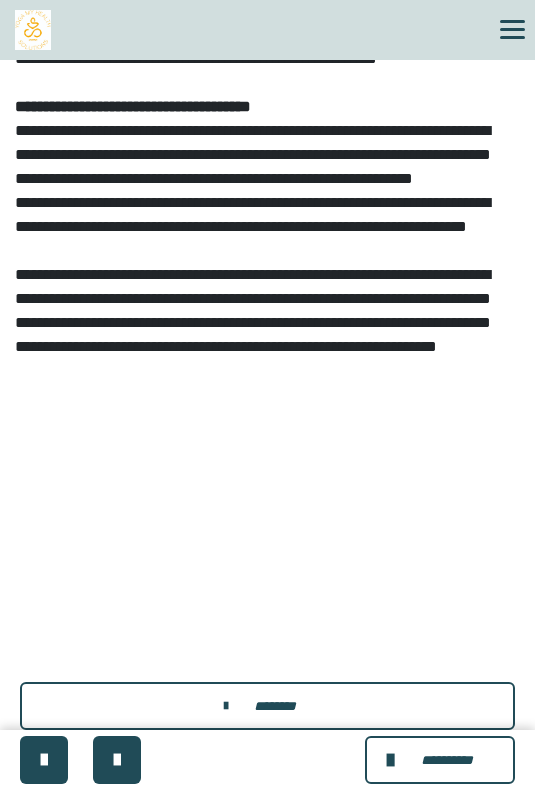 click on "********" at bounding box center [274, 706] 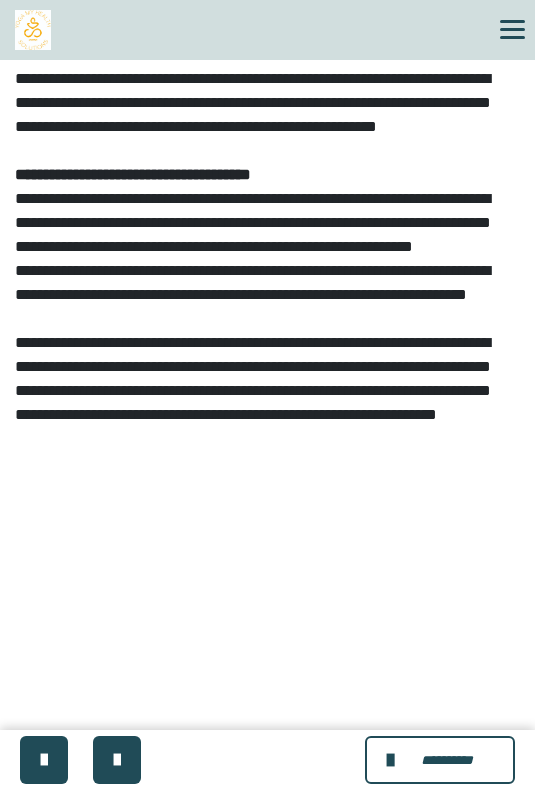 scroll, scrollTop: 856, scrollLeft: 0, axis: vertical 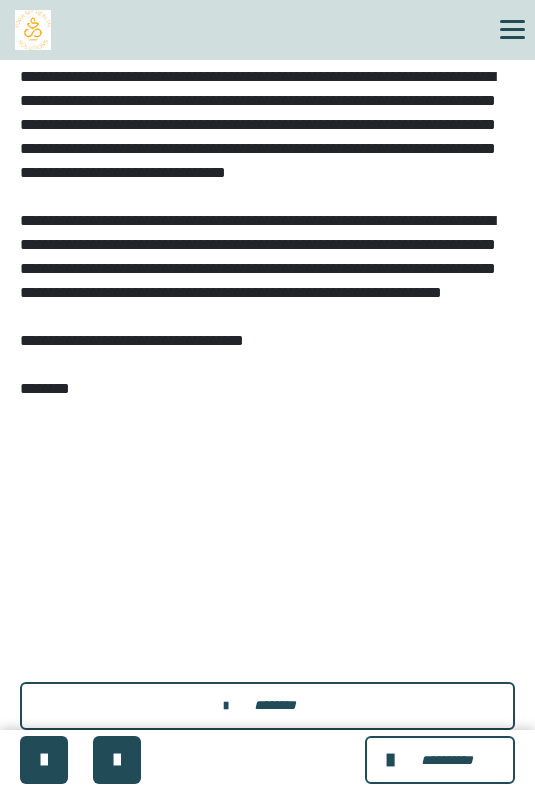 click on "********" at bounding box center [274, 705] 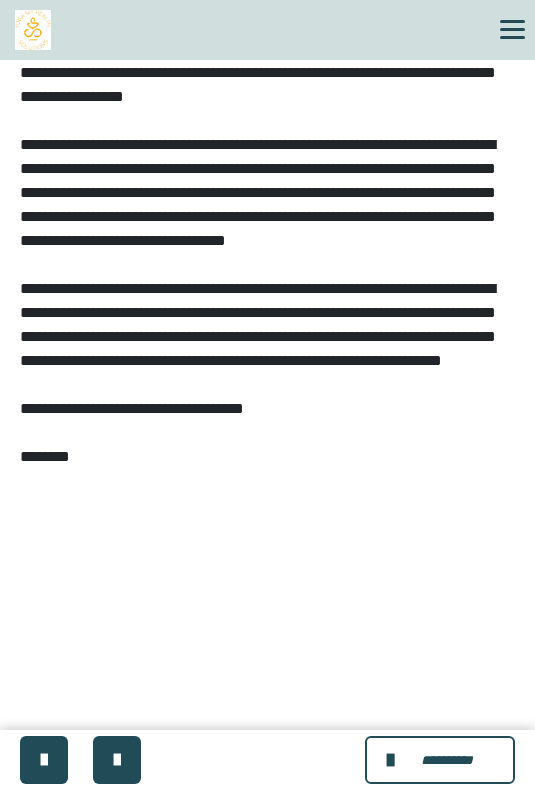 scroll, scrollTop: 1035, scrollLeft: 0, axis: vertical 